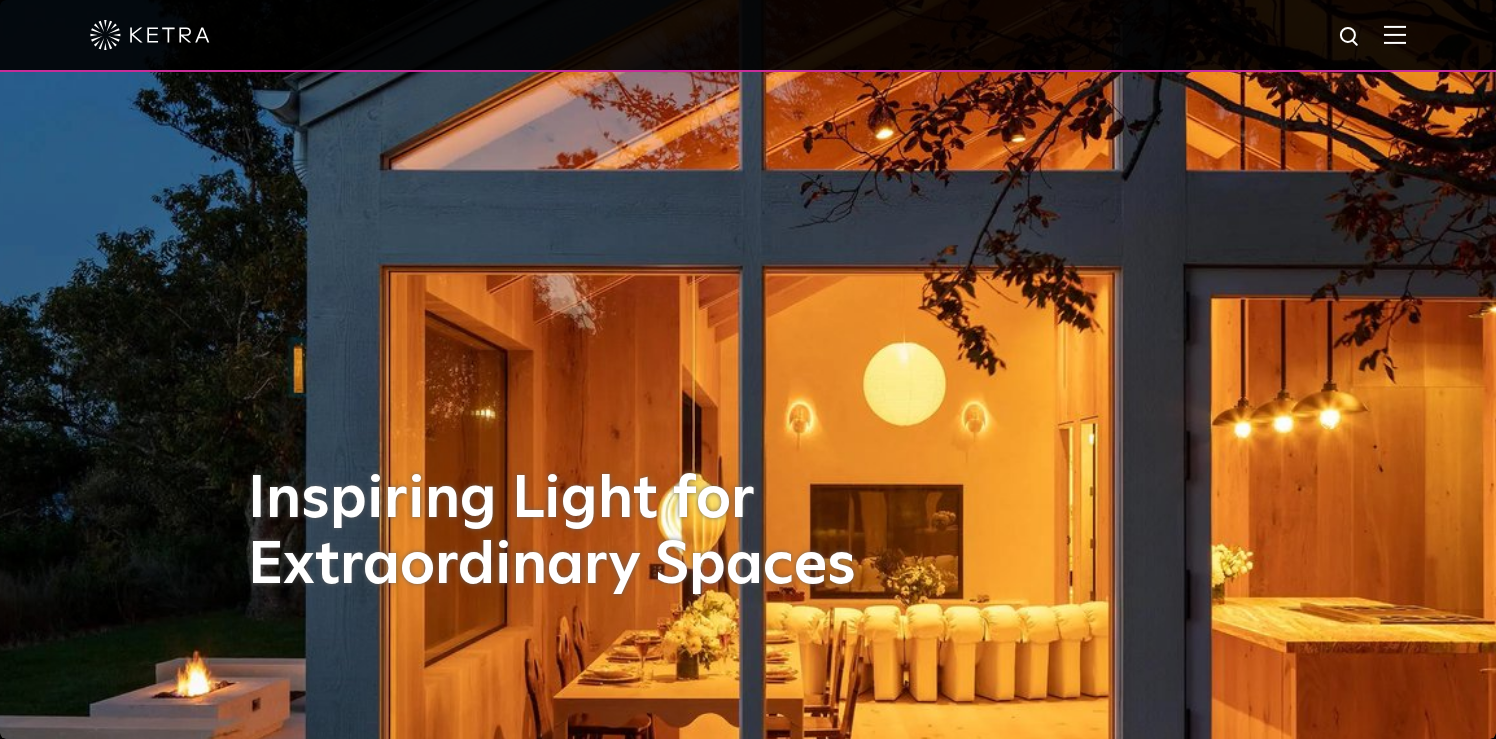 scroll, scrollTop: 0, scrollLeft: 0, axis: both 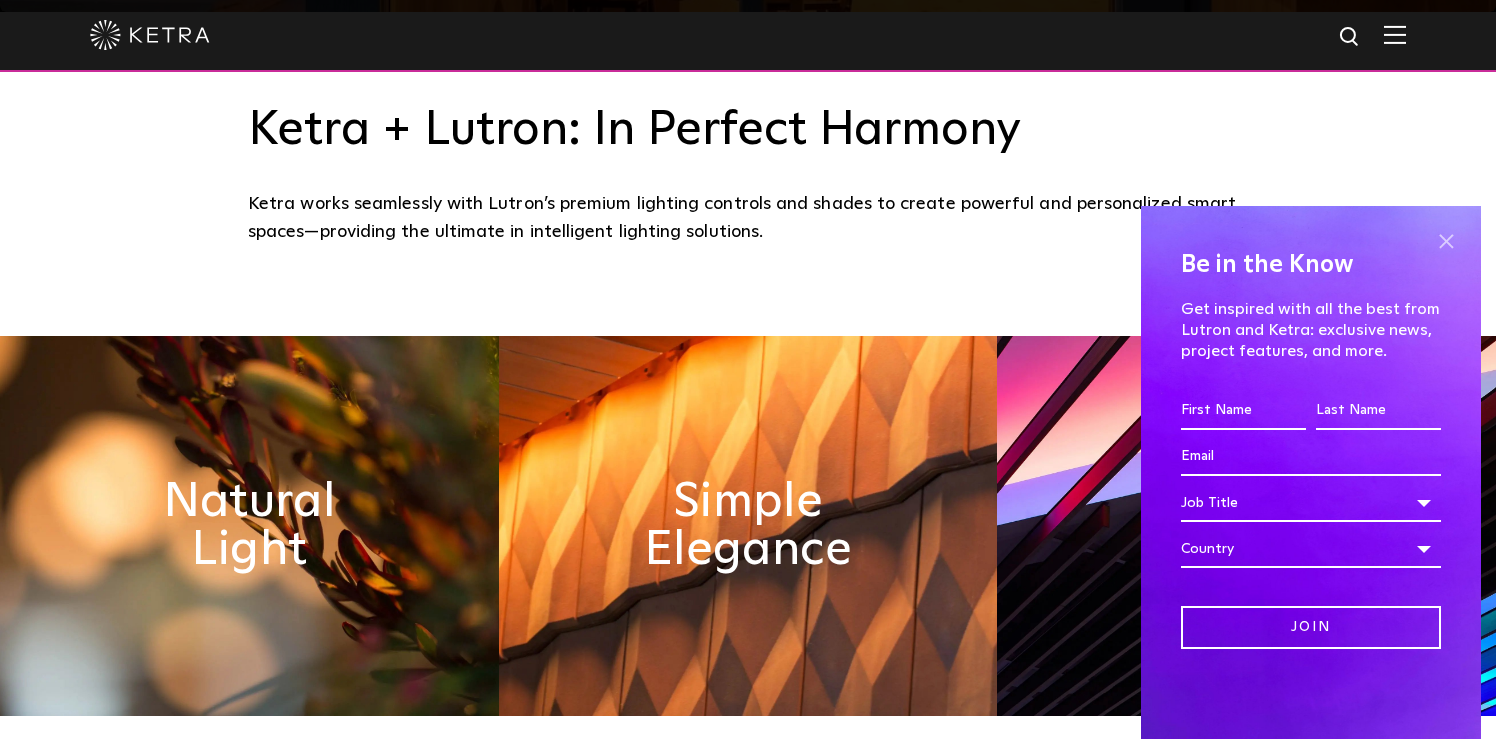 click at bounding box center (1446, 241) 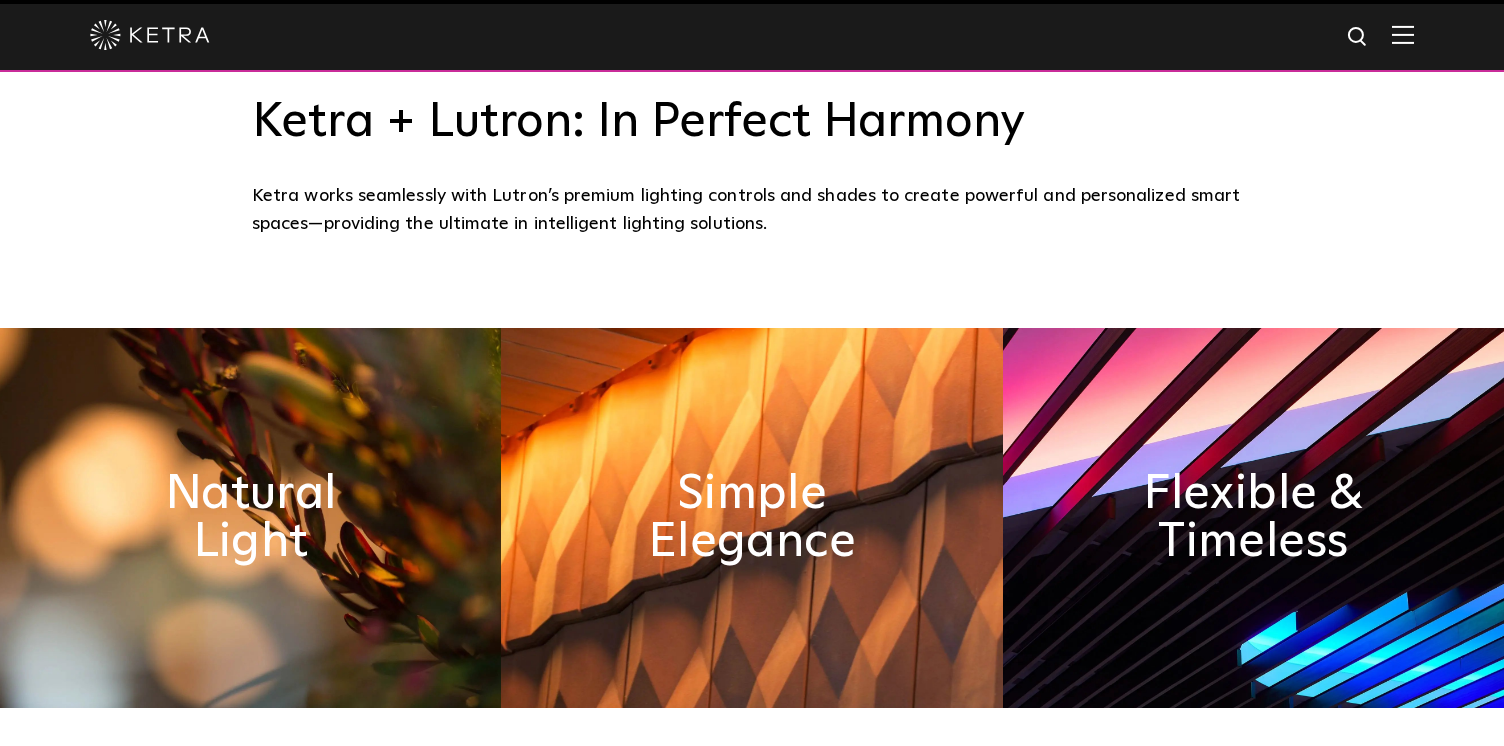 scroll, scrollTop: 893, scrollLeft: 0, axis: vertical 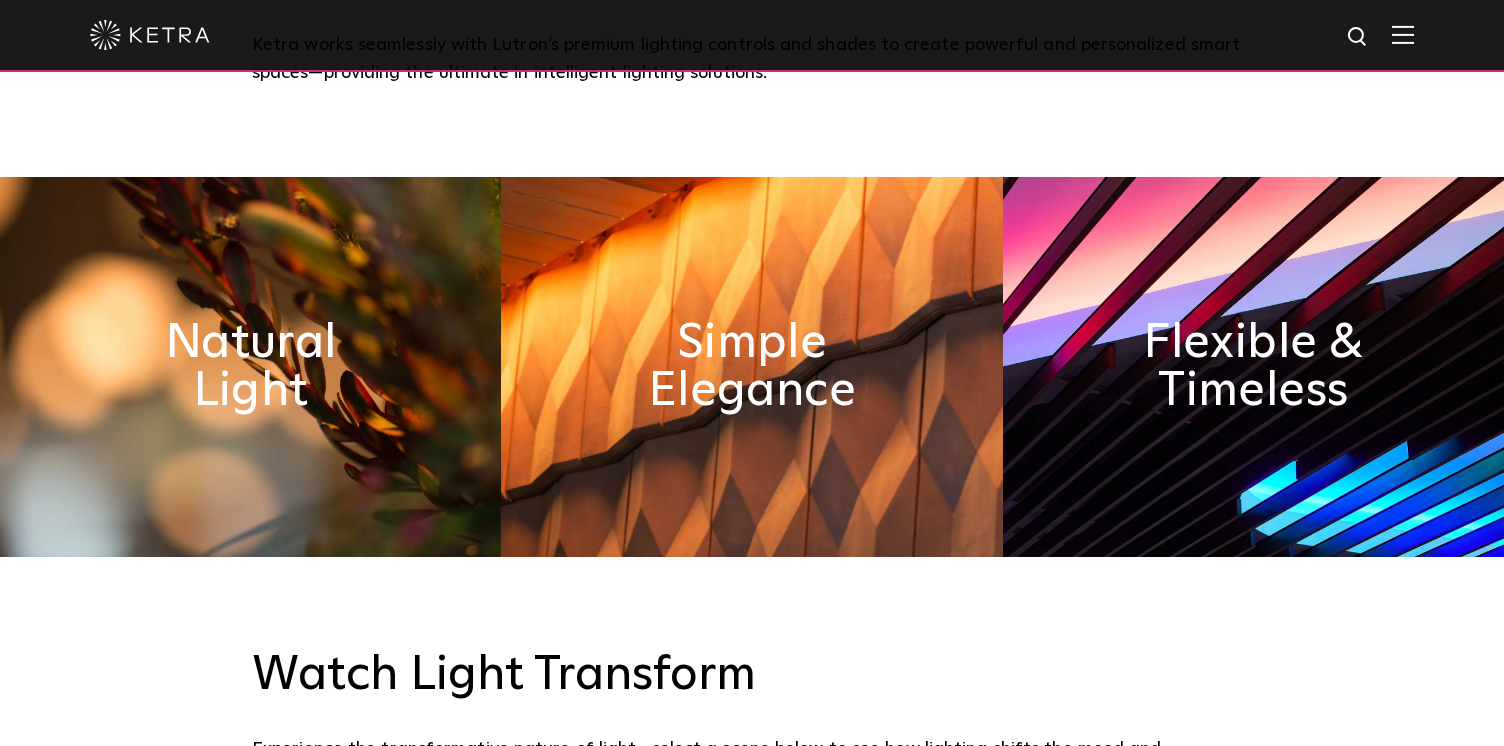 click at bounding box center (250, 367) 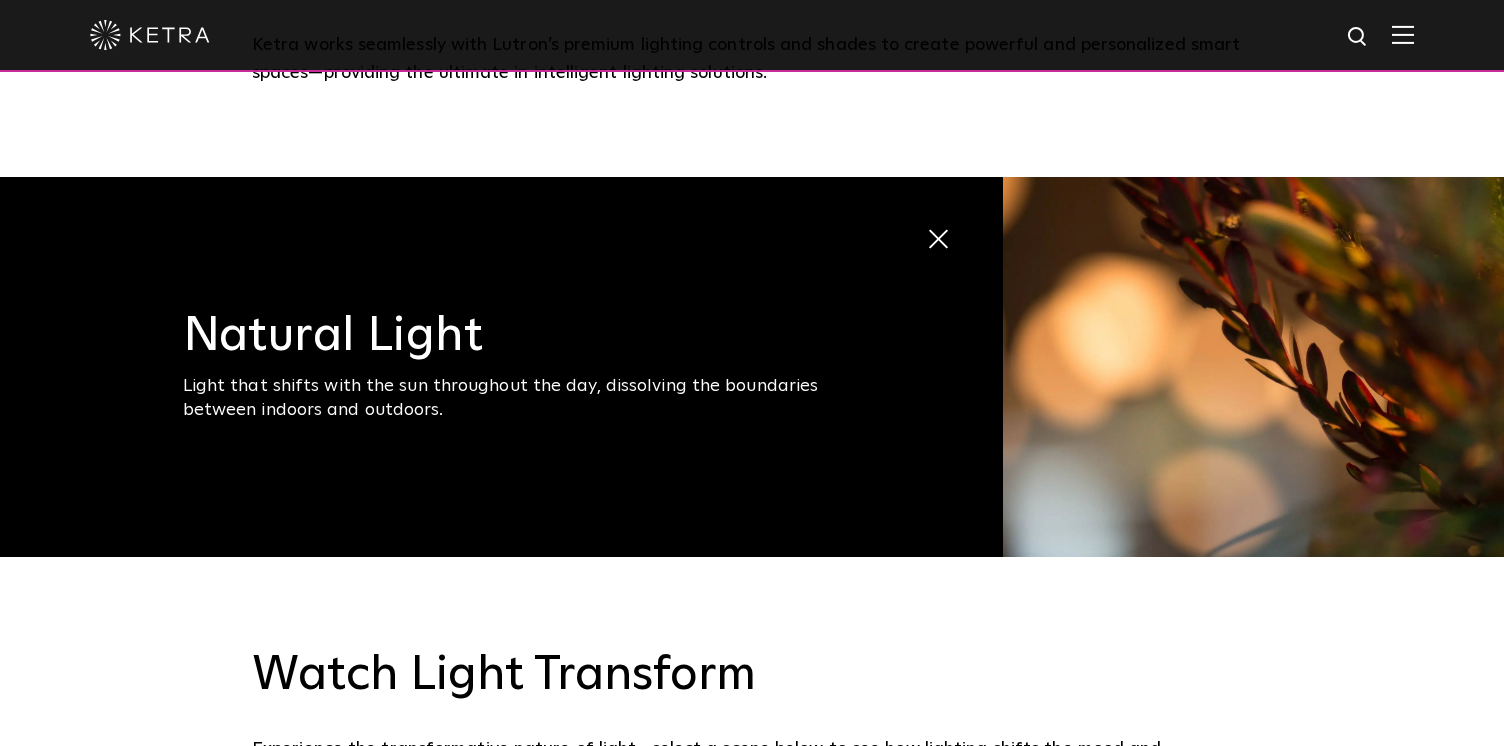 click at bounding box center [939, 240] 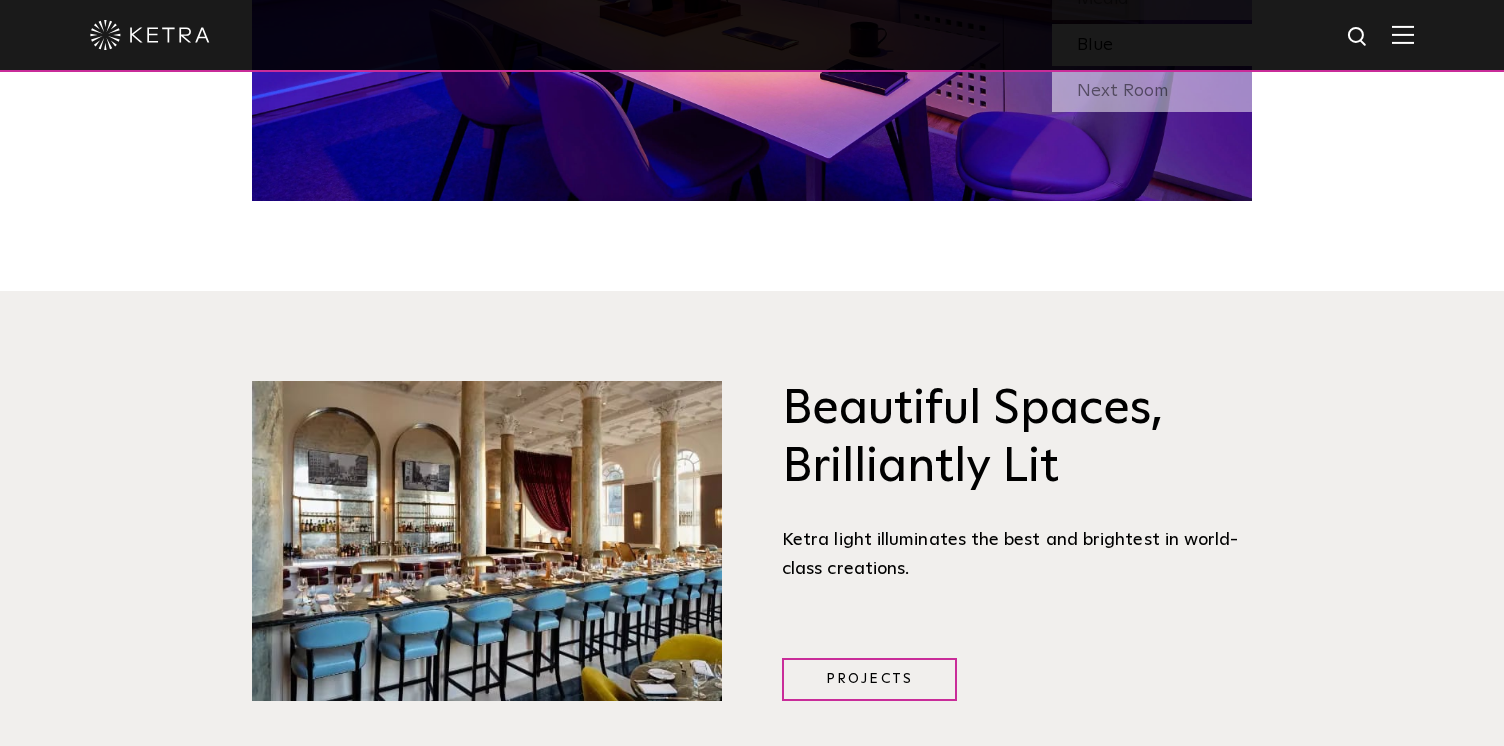 scroll, scrollTop: 2439, scrollLeft: 0, axis: vertical 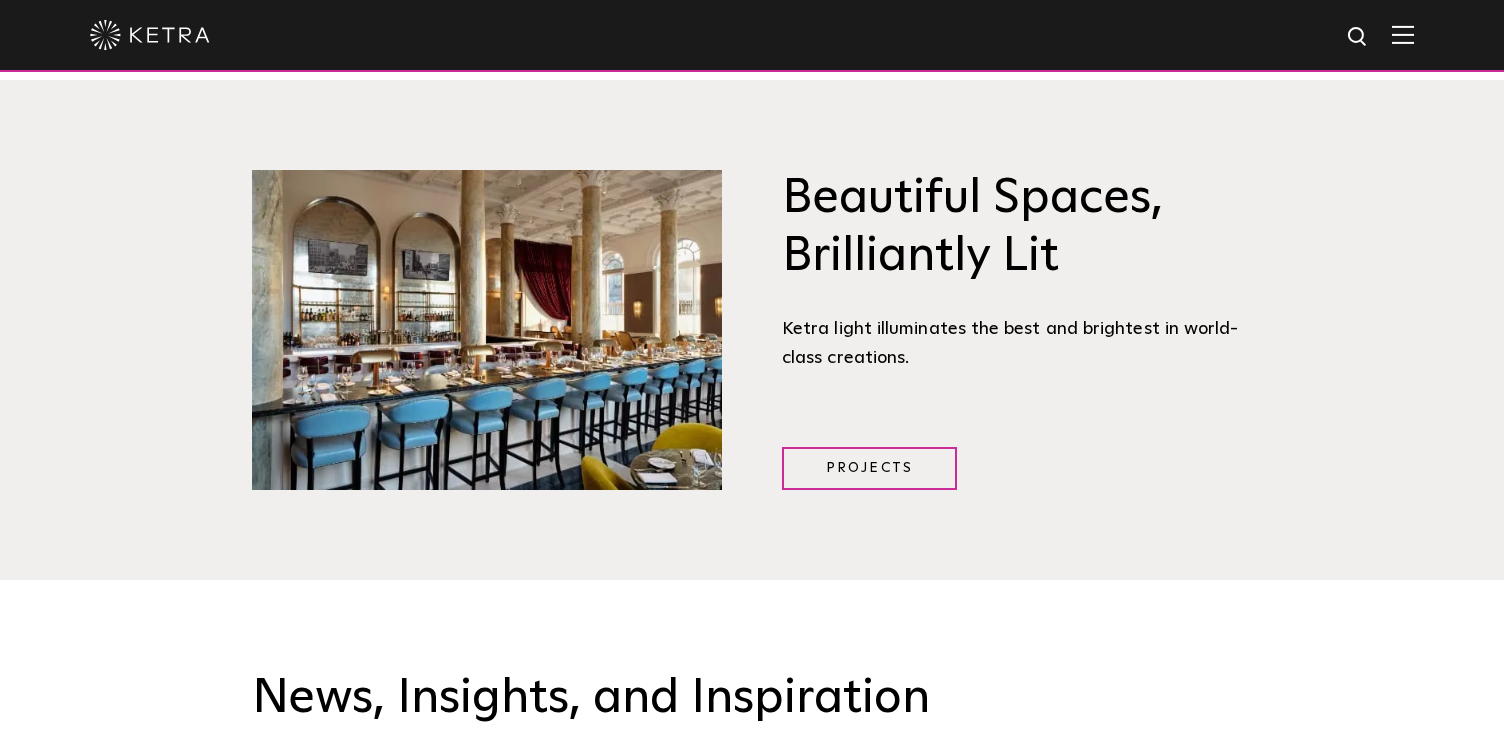 click at bounding box center (752, 35) 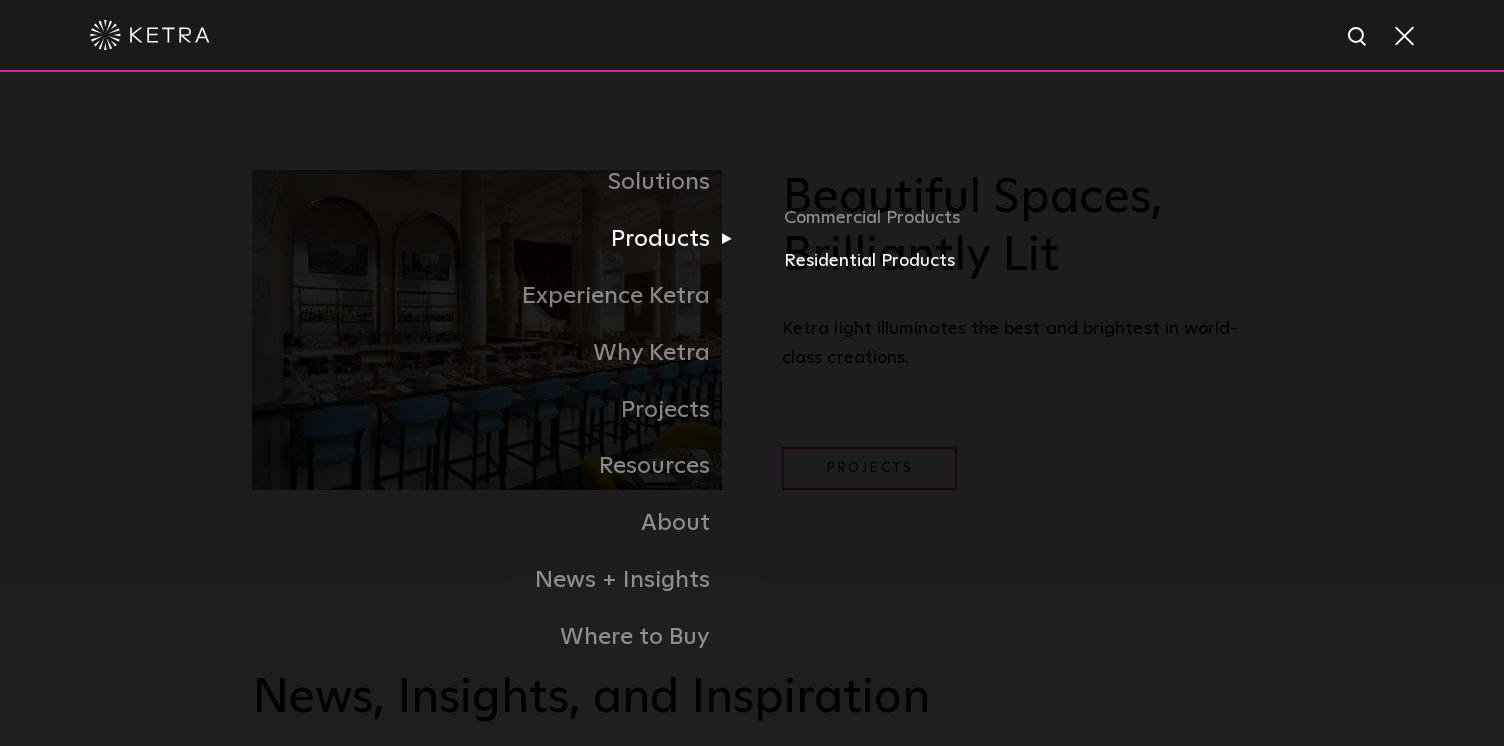 click on "Residential Products" at bounding box center (1018, 261) 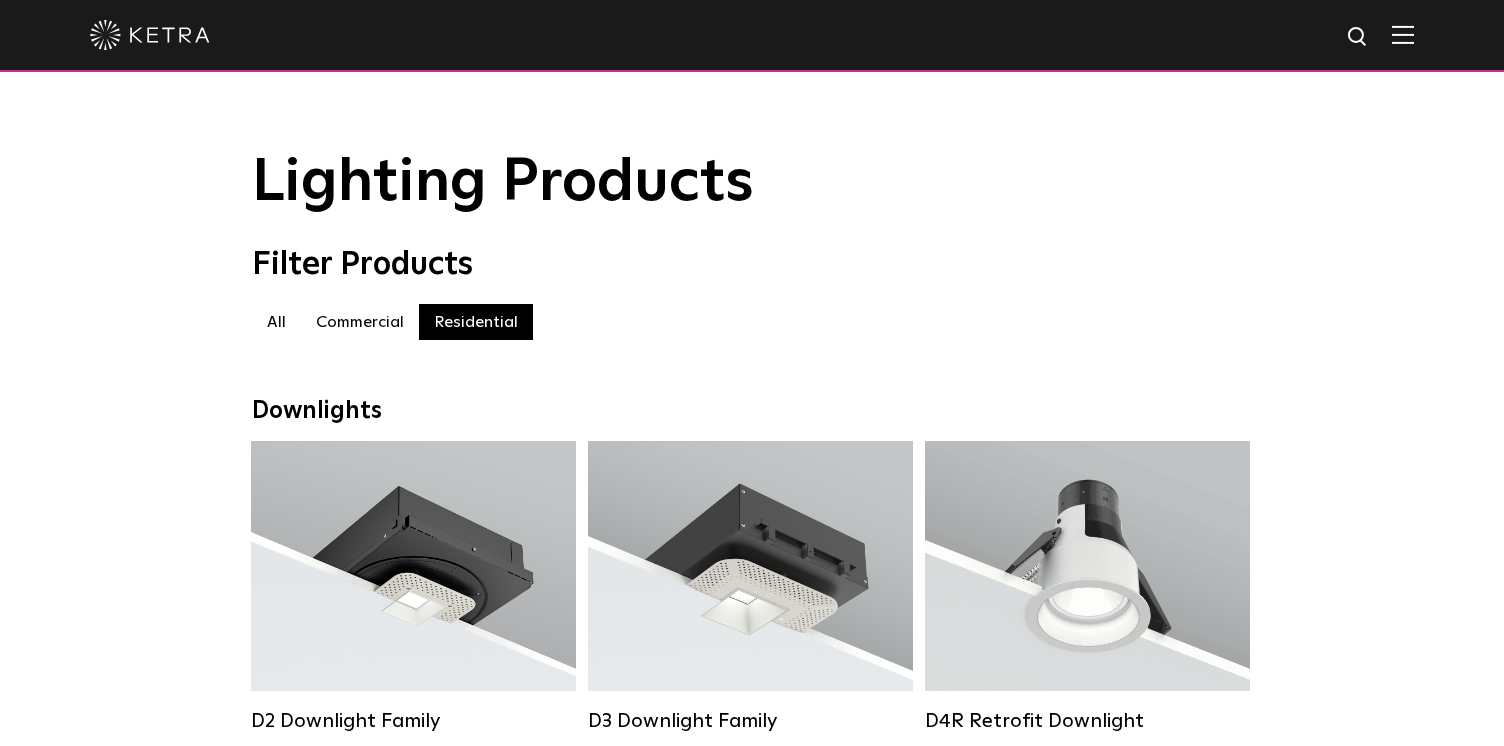 scroll, scrollTop: 0, scrollLeft: 0, axis: both 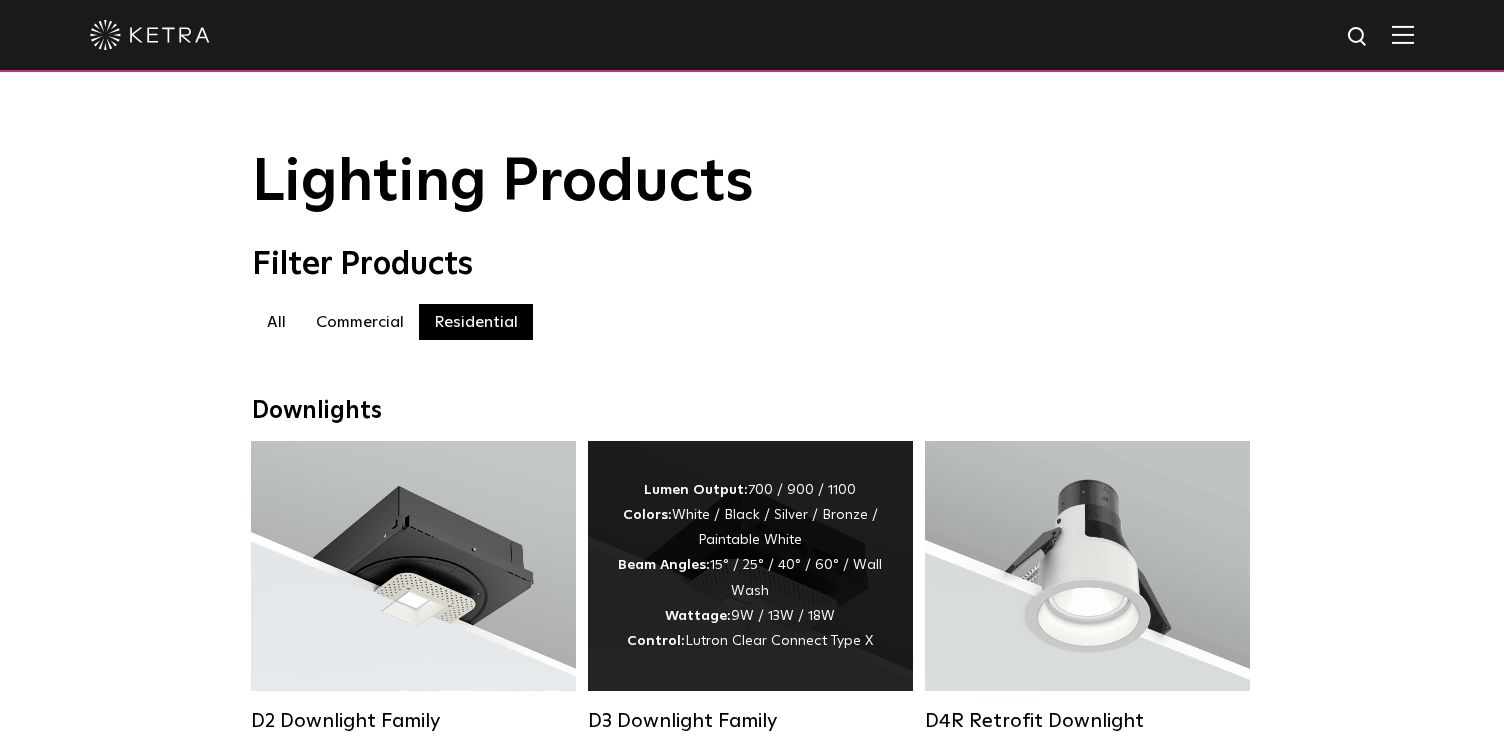 click on "Lumen Output:  700 / 900 / 1100 Colors:  White / Black / Silver / Bronze / Paintable White Beam Angles:  15° / 25° / 40° / 60° / Wall Wash Wattage:  9W / 13W / 18W Control:  Lutron Clear Connect Type X" at bounding box center [750, 566] 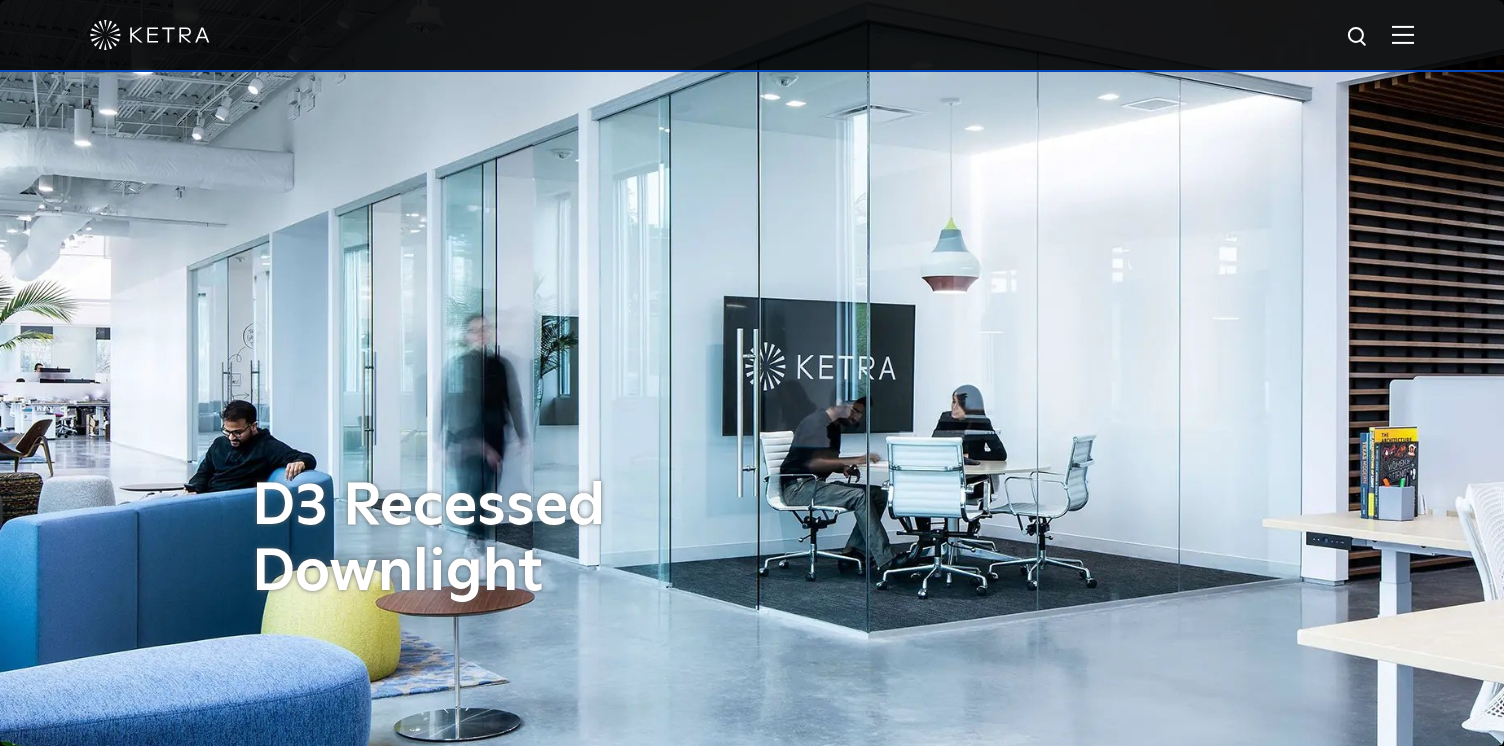 scroll, scrollTop: 0, scrollLeft: 0, axis: both 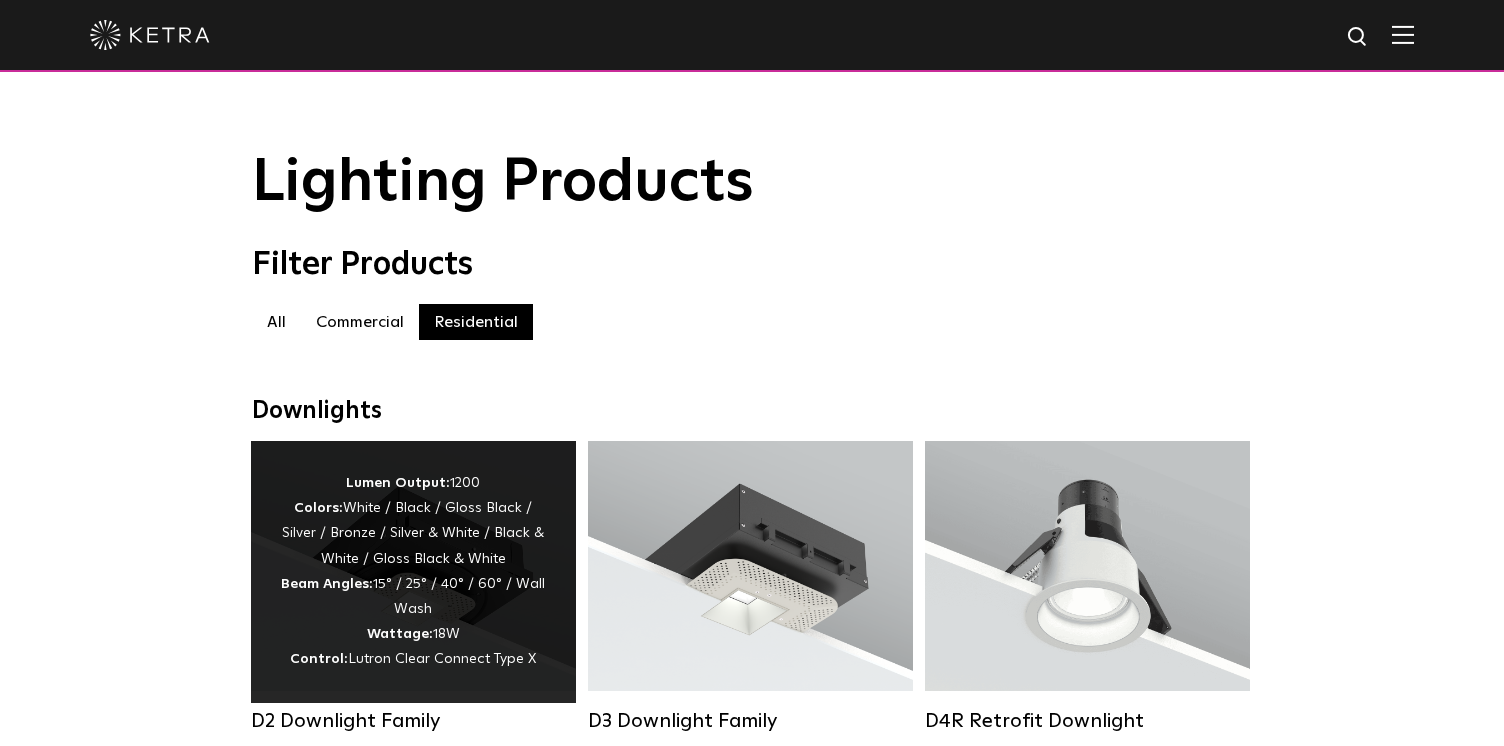 click on "Lumen Output:  1200 Colors:  White / Black / Gloss Black / Silver / Bronze / Silver & White / Black & White / Gloss Black & White  Beam Angles:  15° / 25° / 40° / 60° / Wall Wash Wattage:  18W Control:  Lutron Clear Connect Type X" at bounding box center (413, 572) 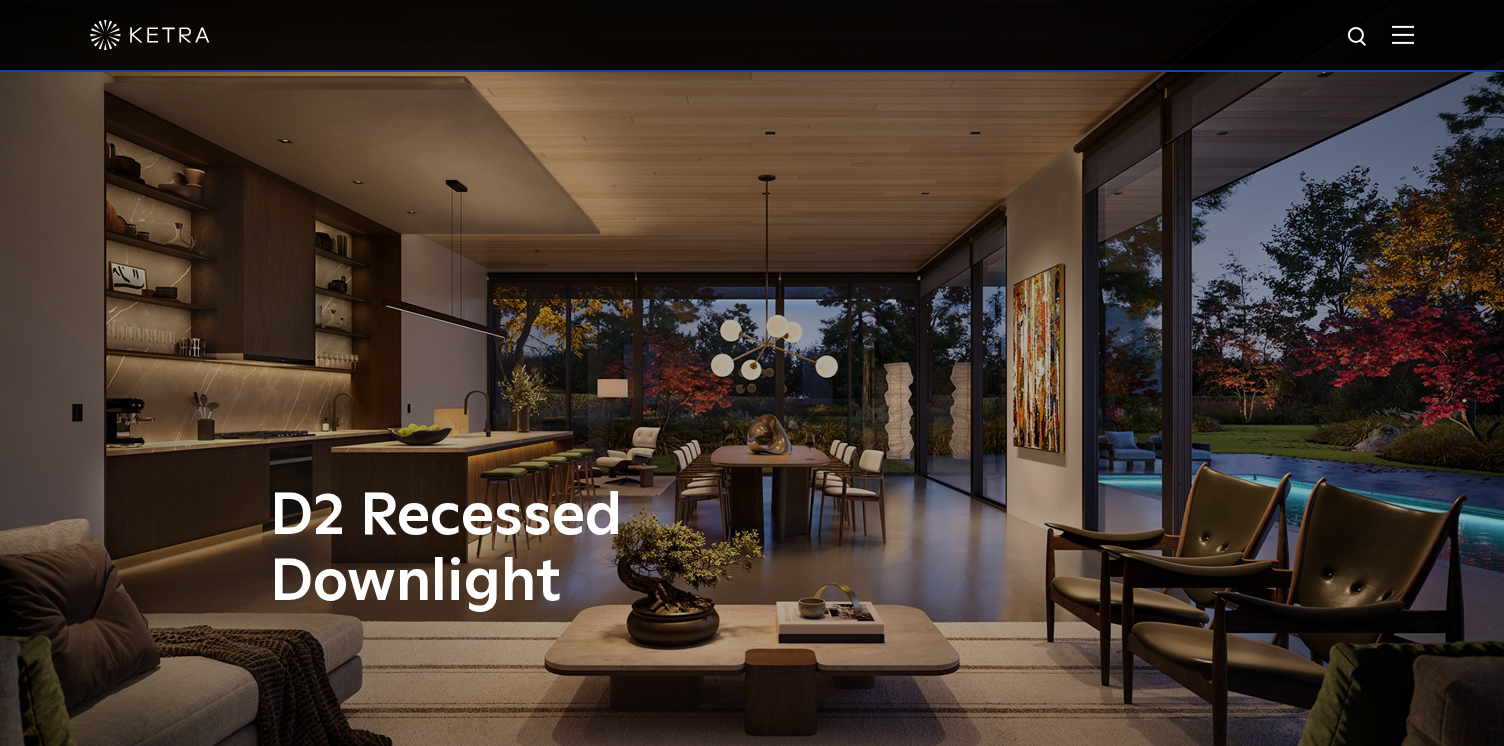 scroll, scrollTop: 0, scrollLeft: 0, axis: both 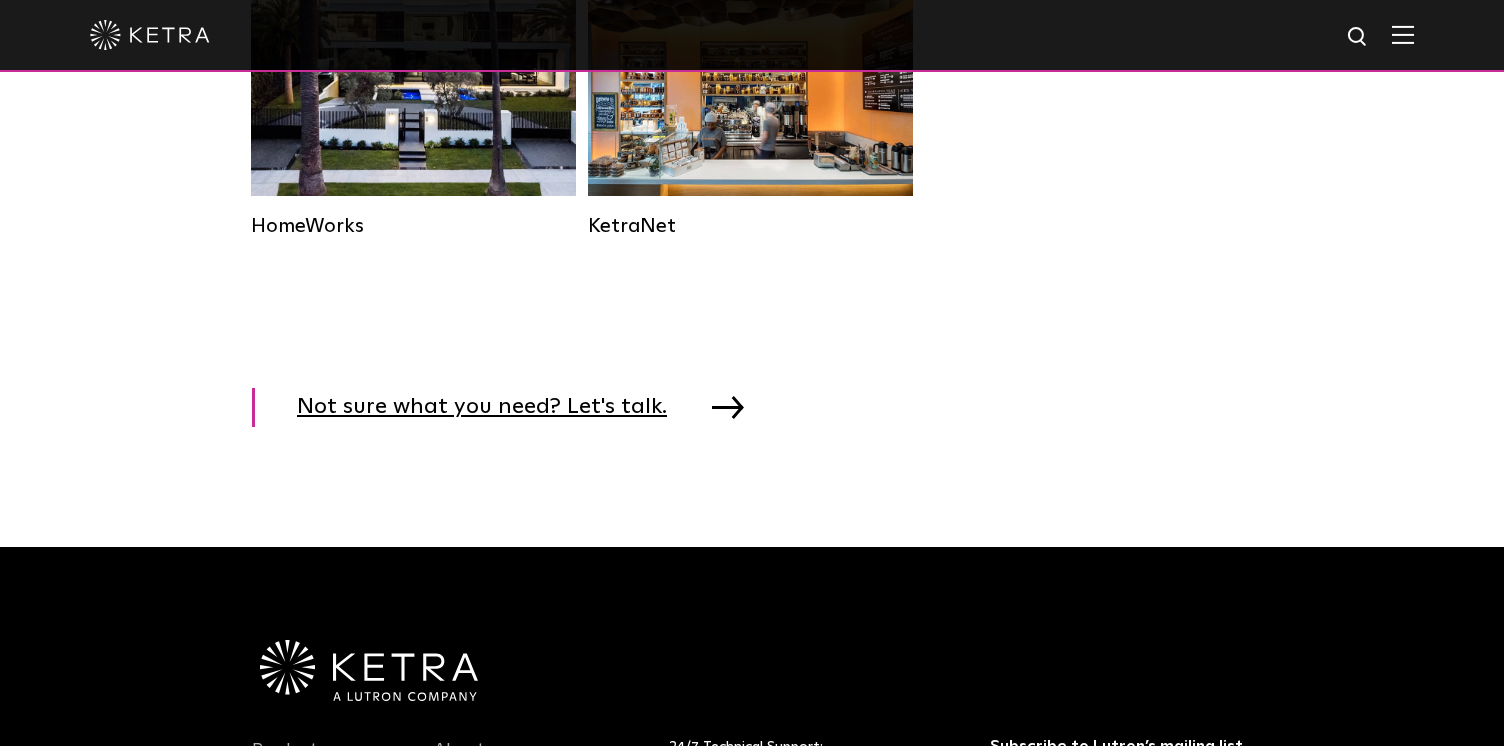 click at bounding box center [728, 407] 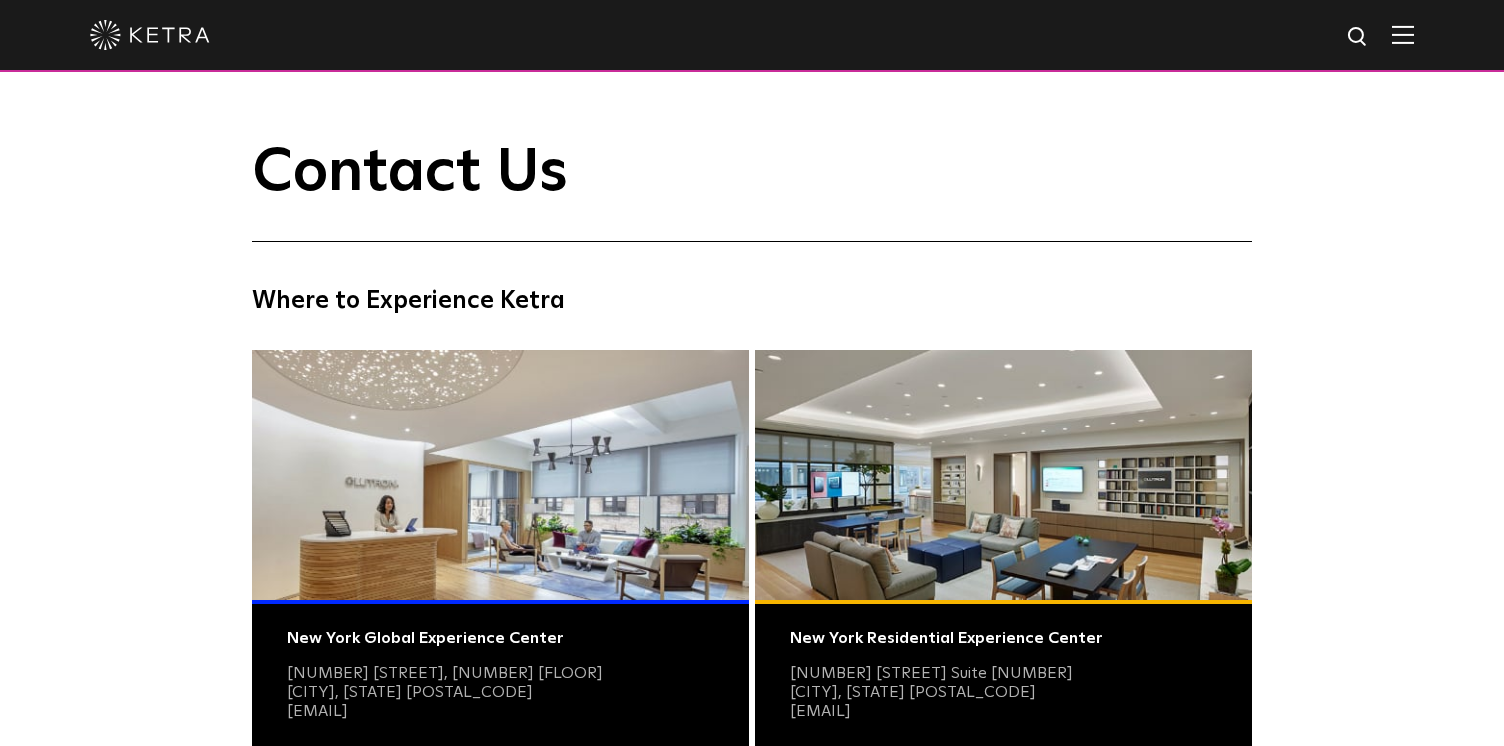scroll, scrollTop: 0, scrollLeft: 0, axis: both 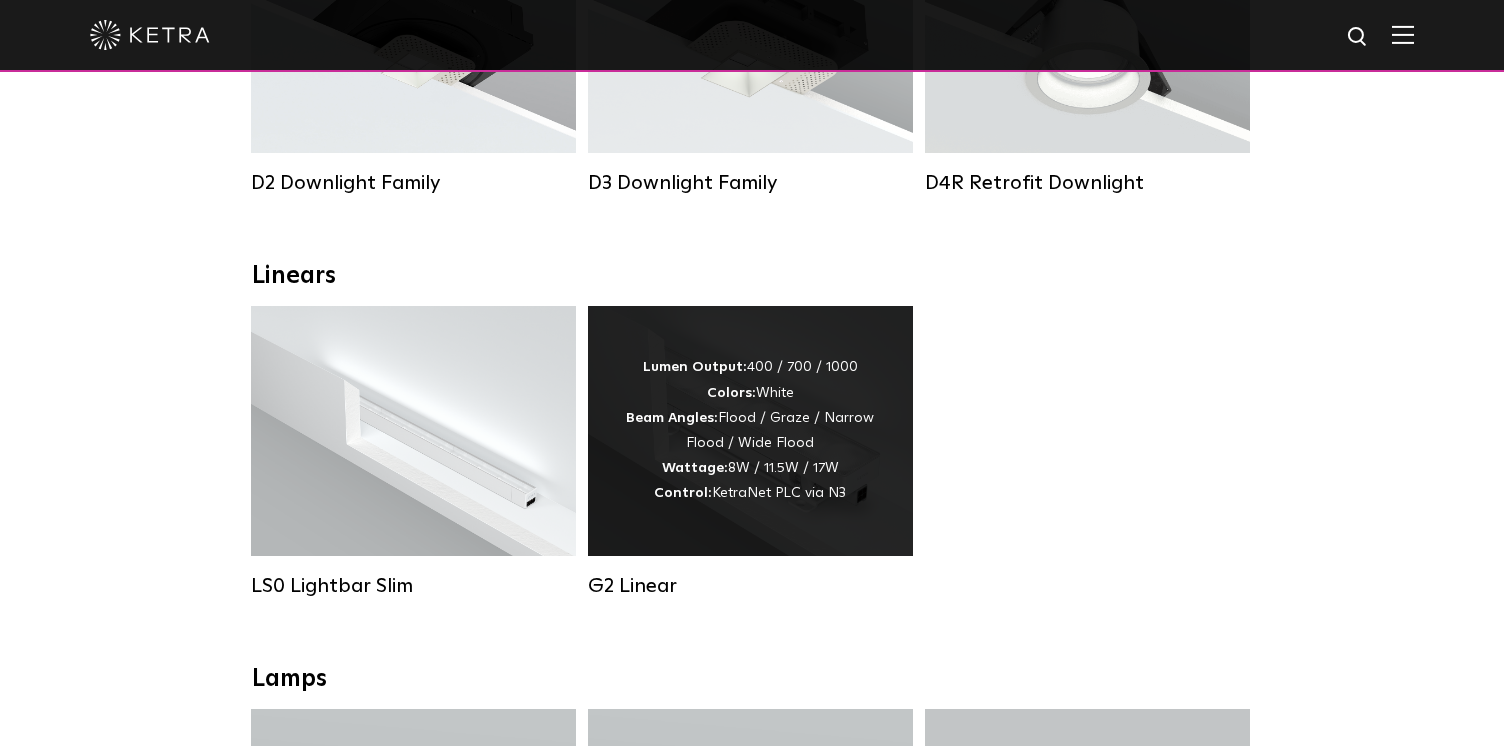 click on "Lumen Output:  400 / 700 / 1000 Colors:  White Beam Angles:  Flood / Graze / Narrow Flood / Wide Flood Wattage:  8W / 11.5W / 17W Control:  KetraNet PLC via N3" at bounding box center [750, 430] 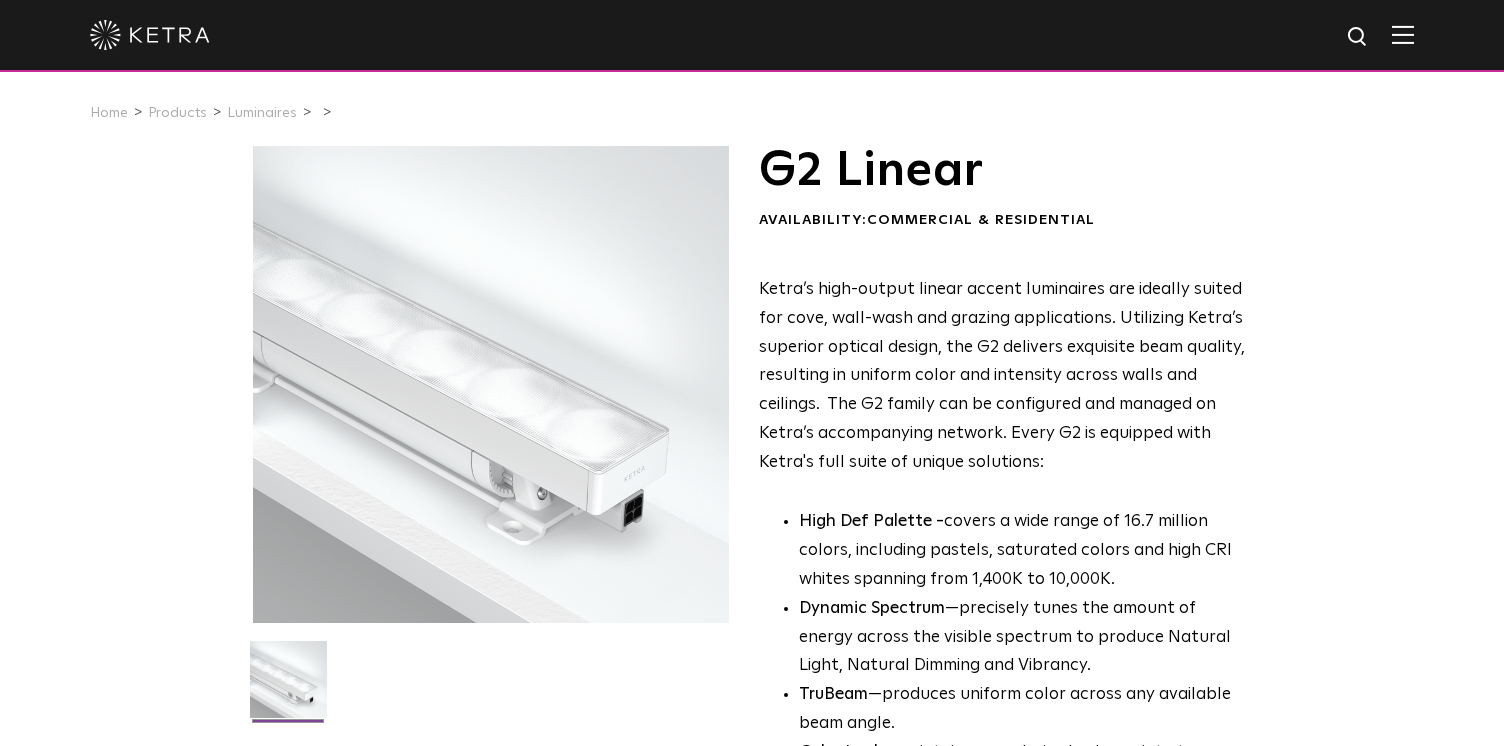 scroll, scrollTop: 0, scrollLeft: 0, axis: both 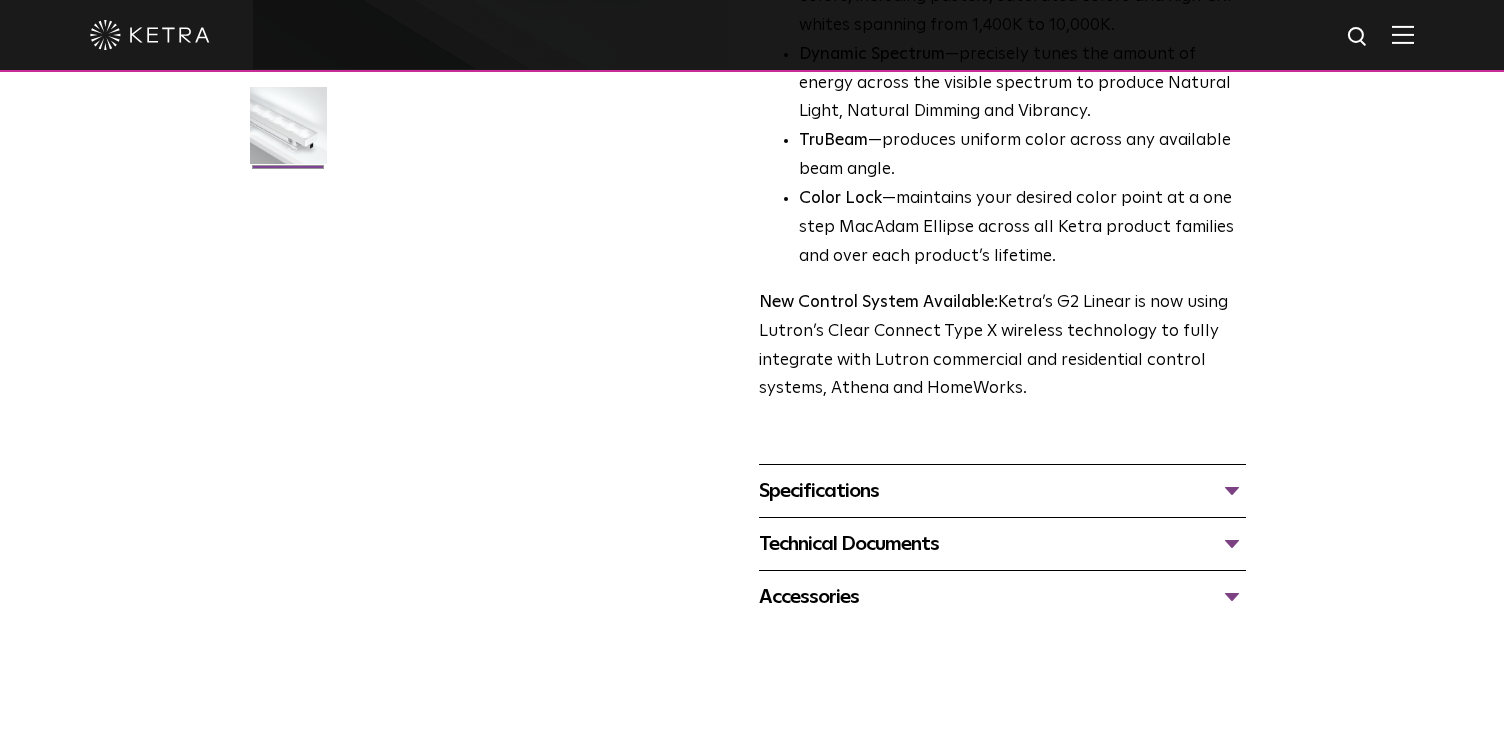 click on "Specifications" at bounding box center (1002, 491) 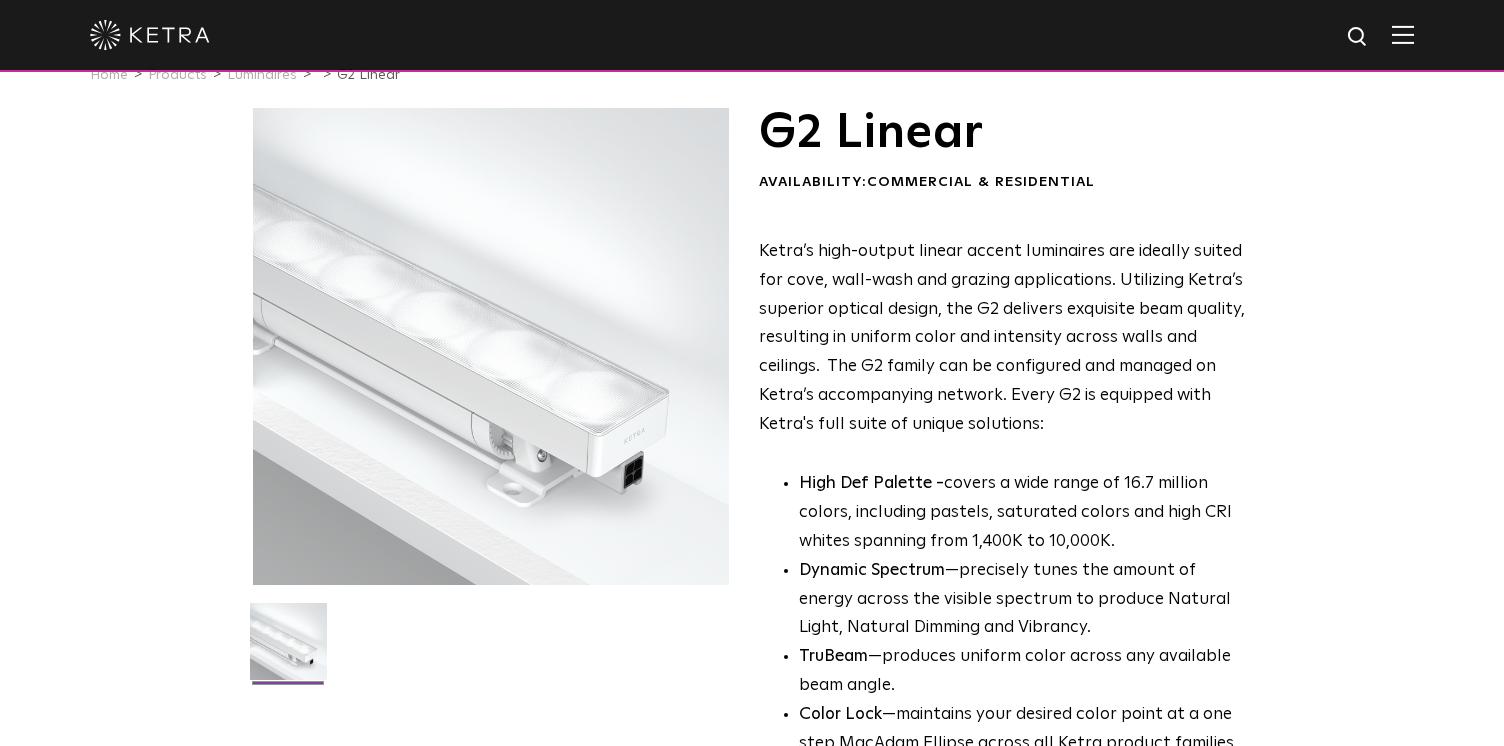 scroll, scrollTop: 42, scrollLeft: 0, axis: vertical 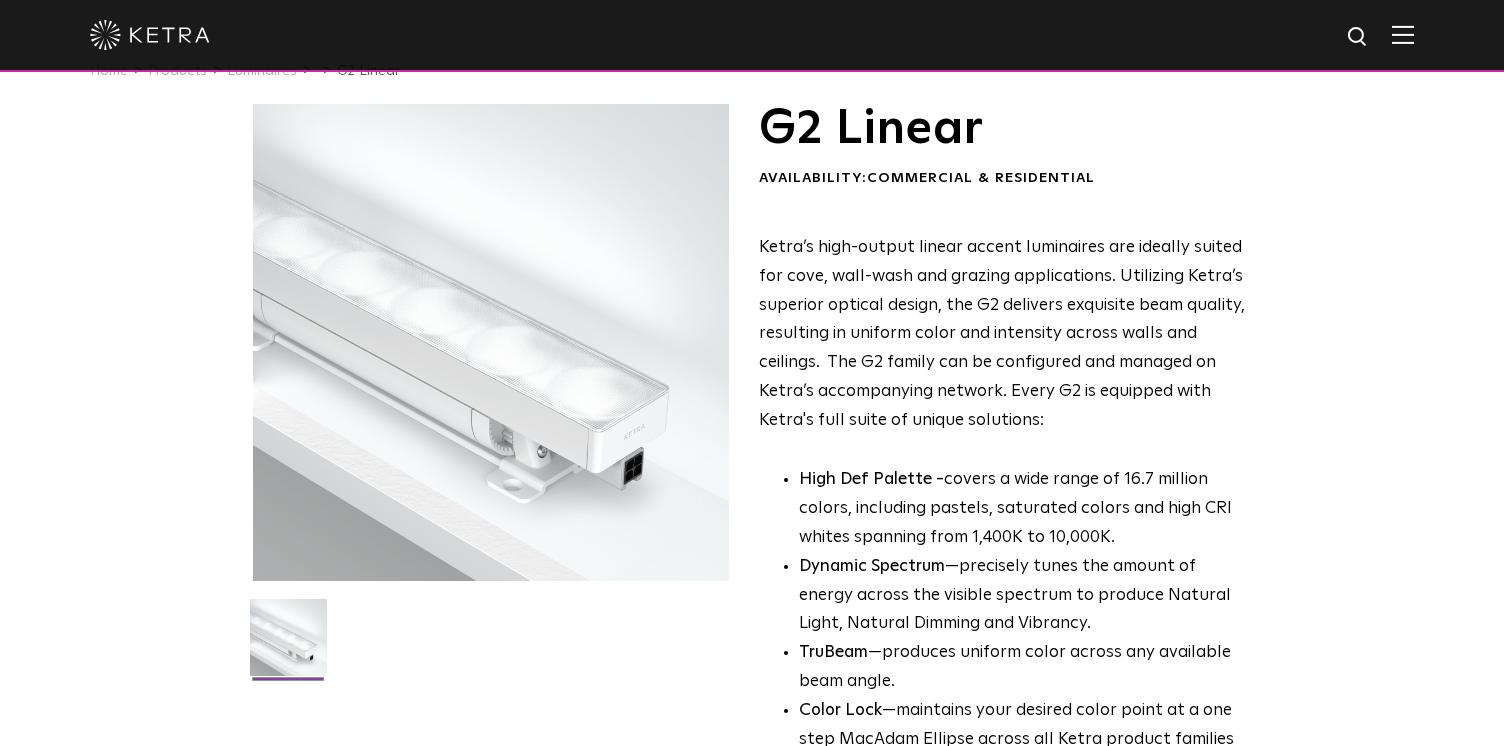 click on "Ketra’s high-output linear accent luminaires are ideally suited for cove, wall-wash and grazing applications. Utilizing Ketra’s superior optical design, the G2 delivers exquisite beam quality, resulting in uniform color and intensity across walls and ceilings.  The G2 family can be configured and managed on Ketra’s accompanying network. Every G2 is equipped with Ketra's full suite of unique solutions:" at bounding box center (1002, 335) 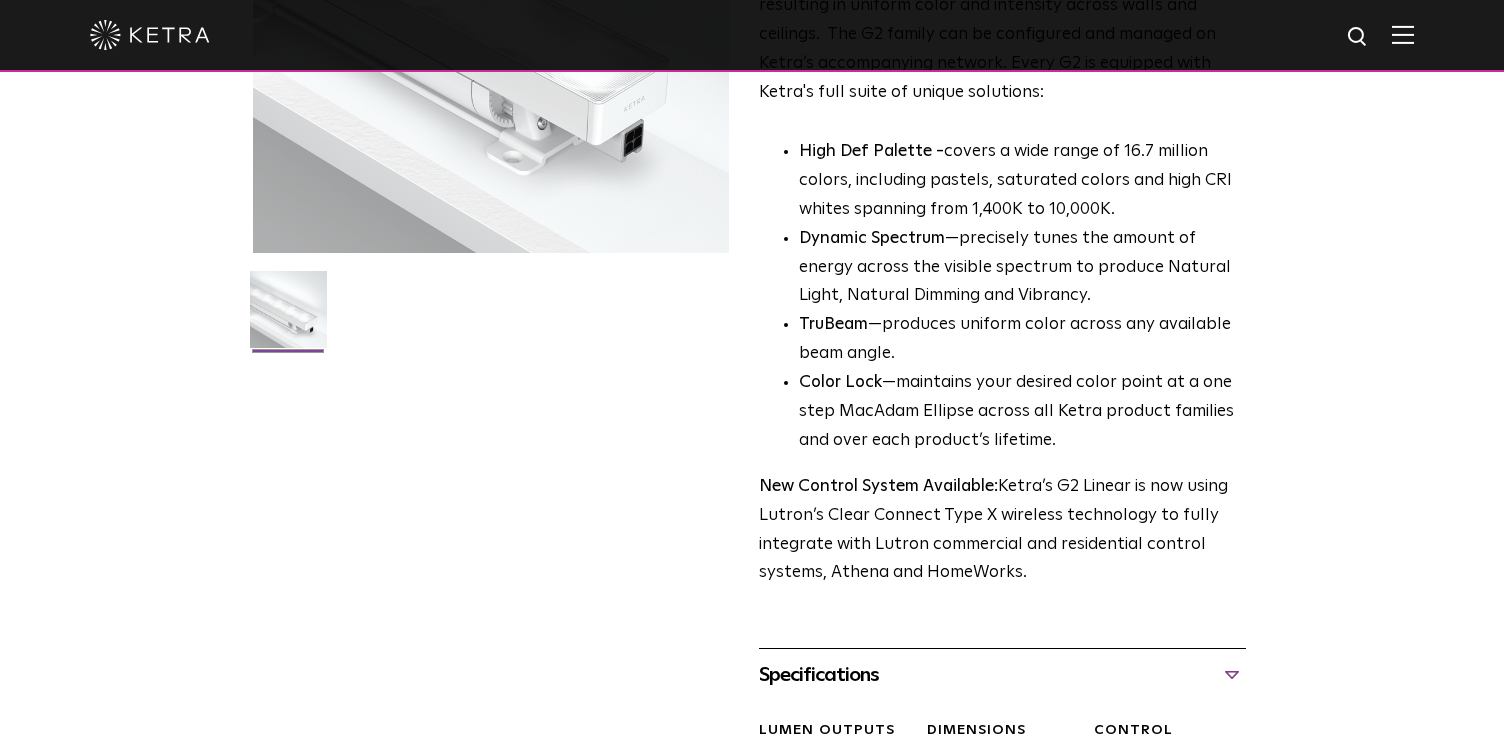scroll, scrollTop: 374, scrollLeft: 0, axis: vertical 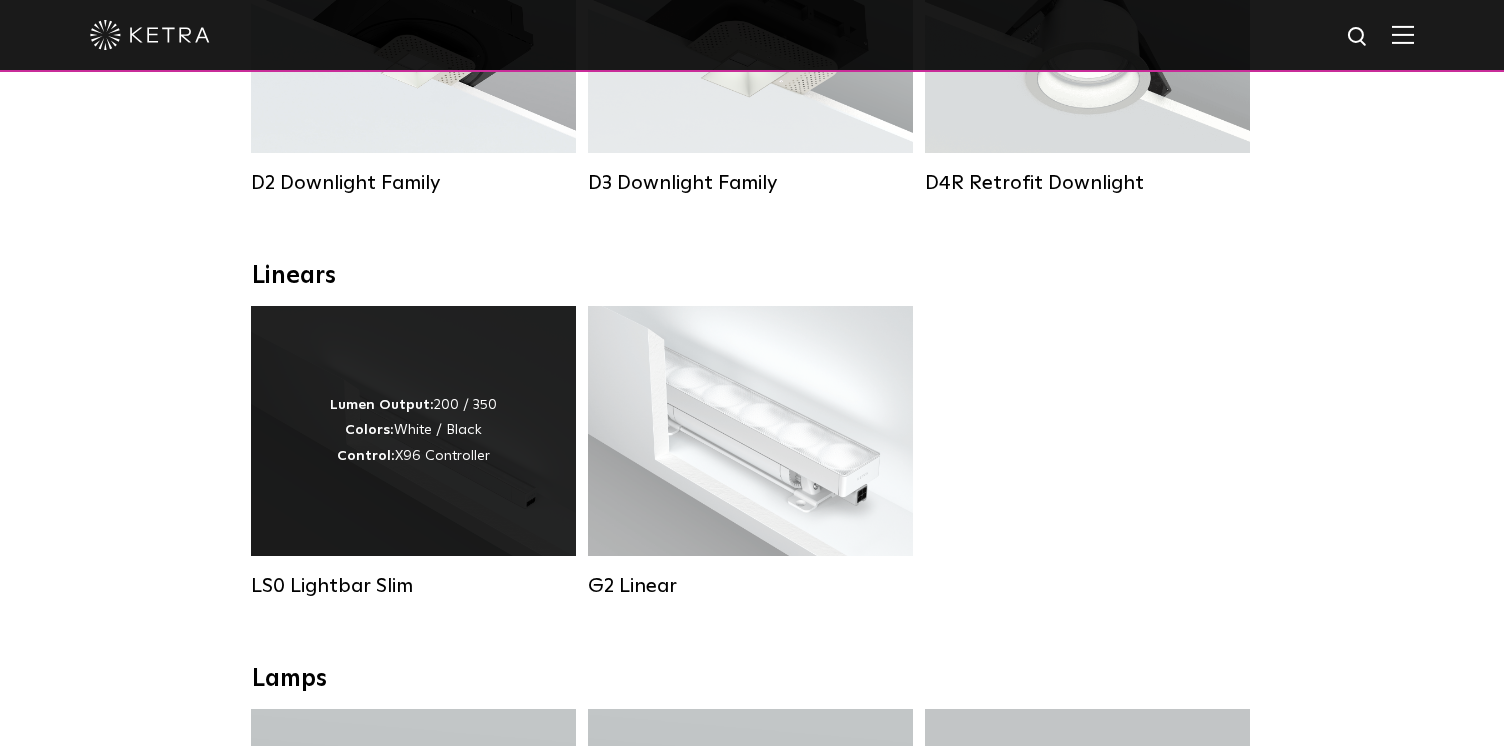 click on "Lumen Output:  200 / 350 Colors:  White / Black Control:  X96 Controller" at bounding box center (413, 431) 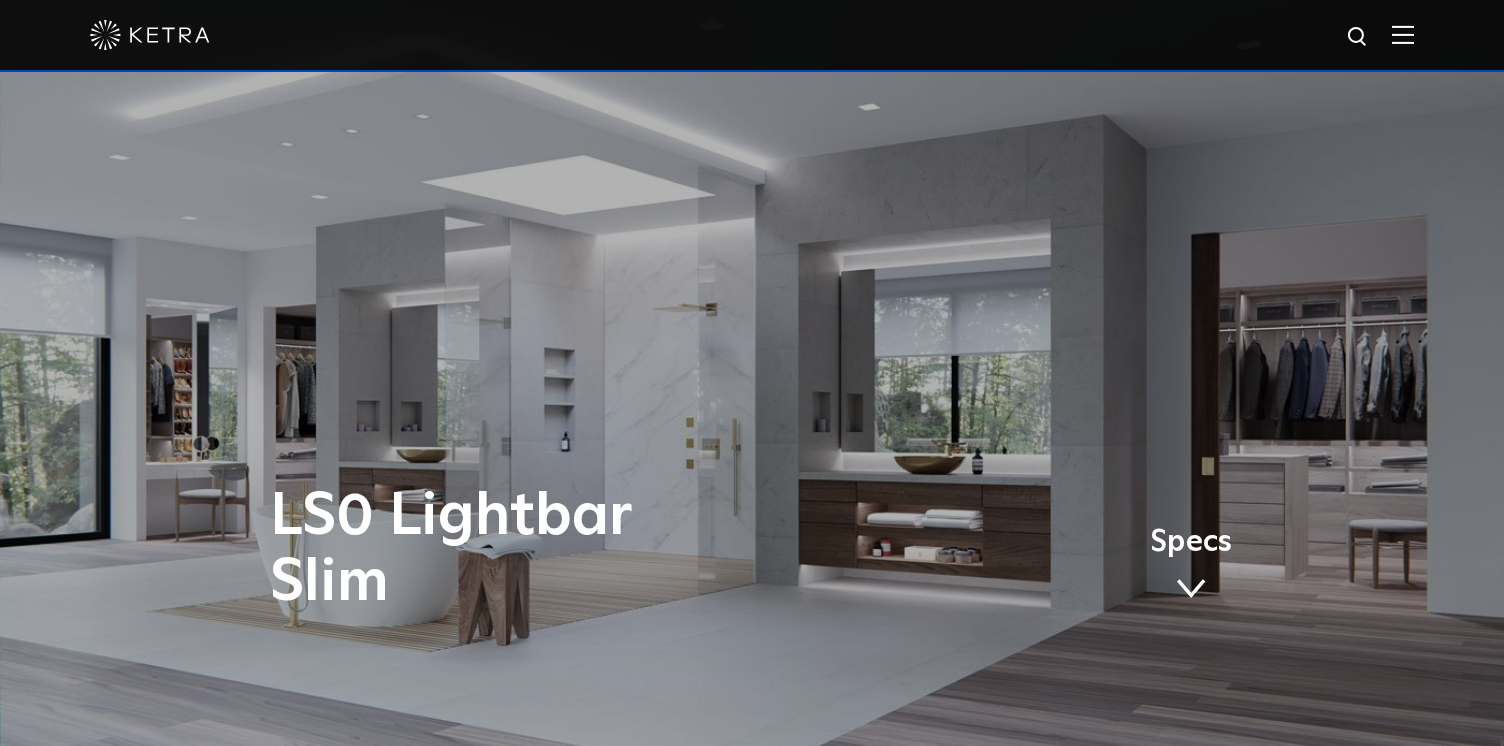 scroll, scrollTop: 0, scrollLeft: 0, axis: both 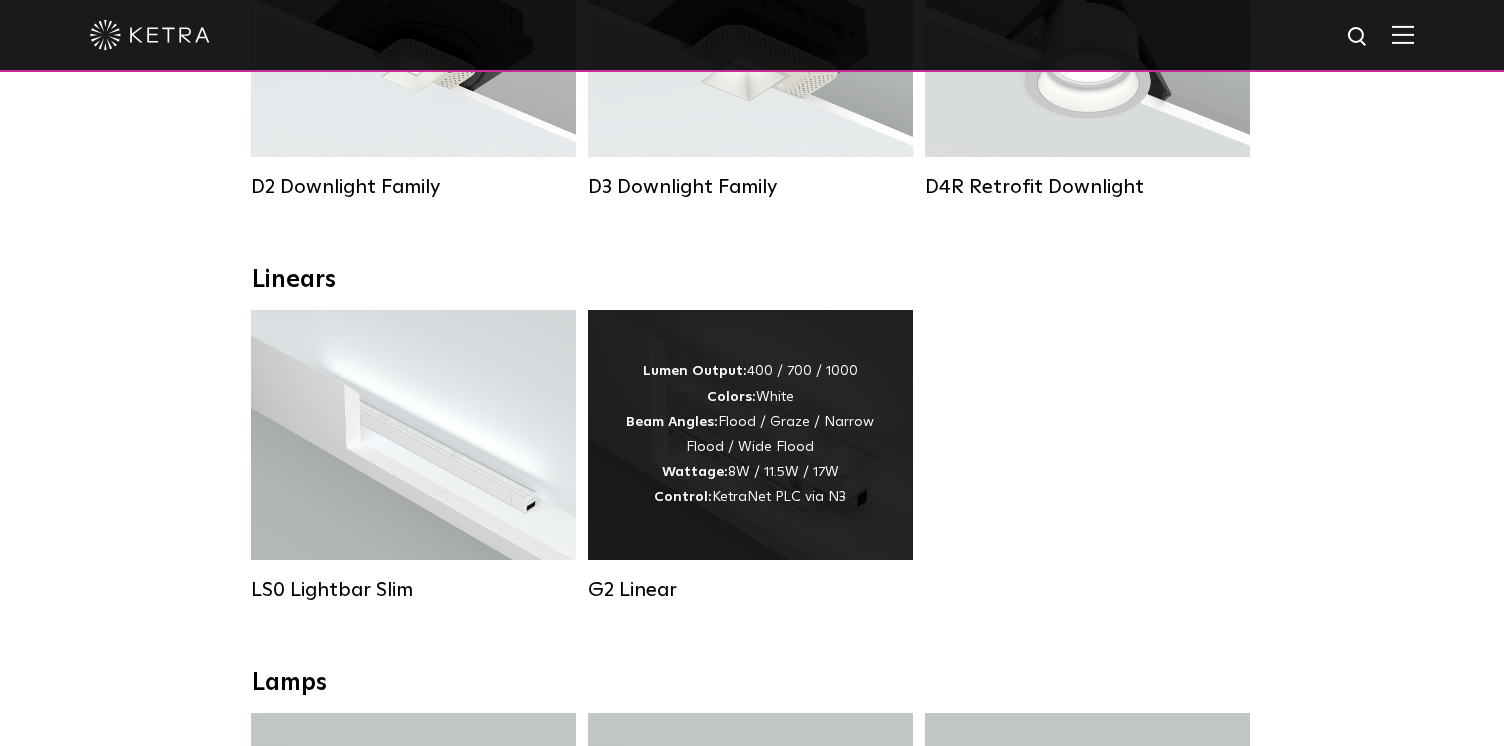 click on "Lumen Output:  400 / 700 / 1000 Colors:  White Beam Angles:  Flood / Graze / Narrow Flood / Wide Flood Wattage:  8W / 11.5W / 17W Control:  KetraNet PLC via N3" at bounding box center [750, 434] 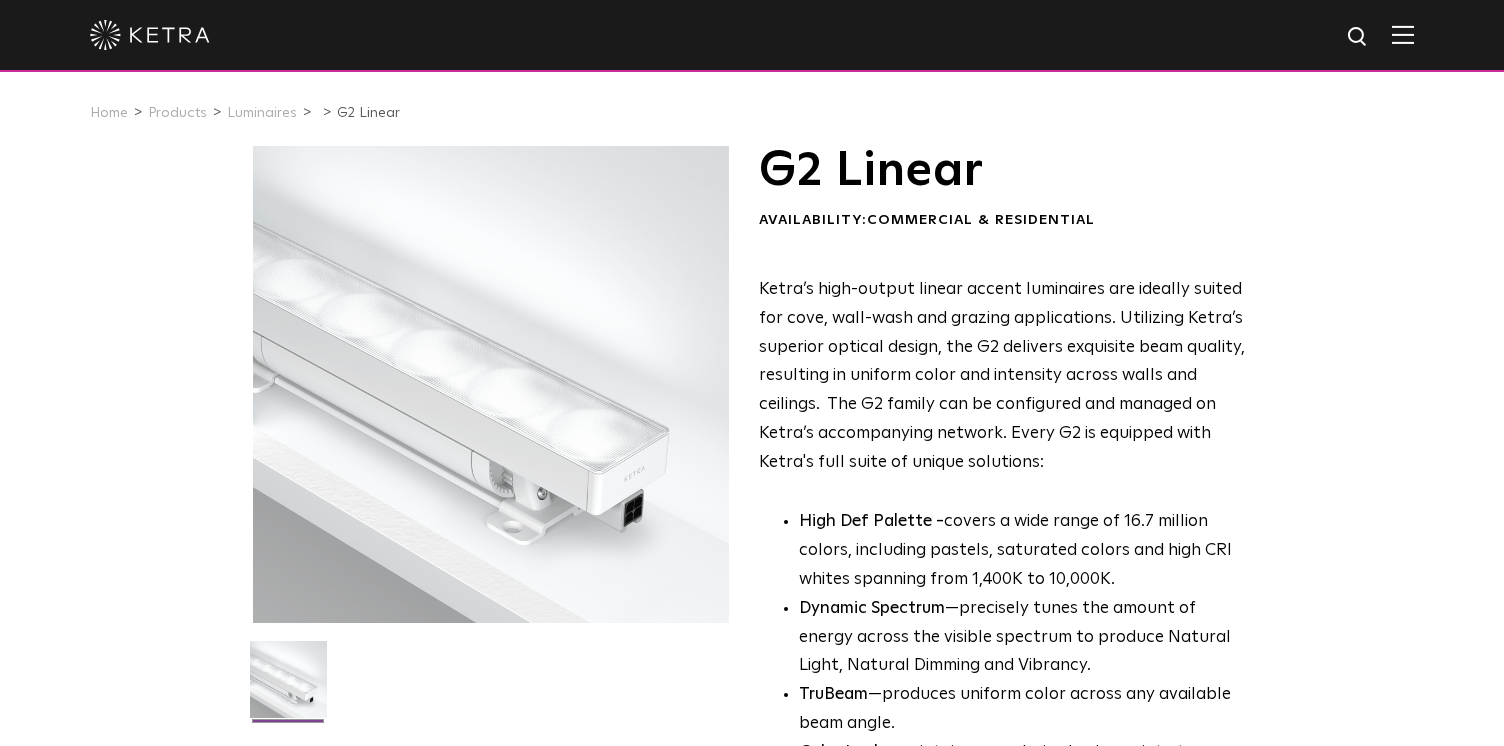 scroll, scrollTop: 0, scrollLeft: 0, axis: both 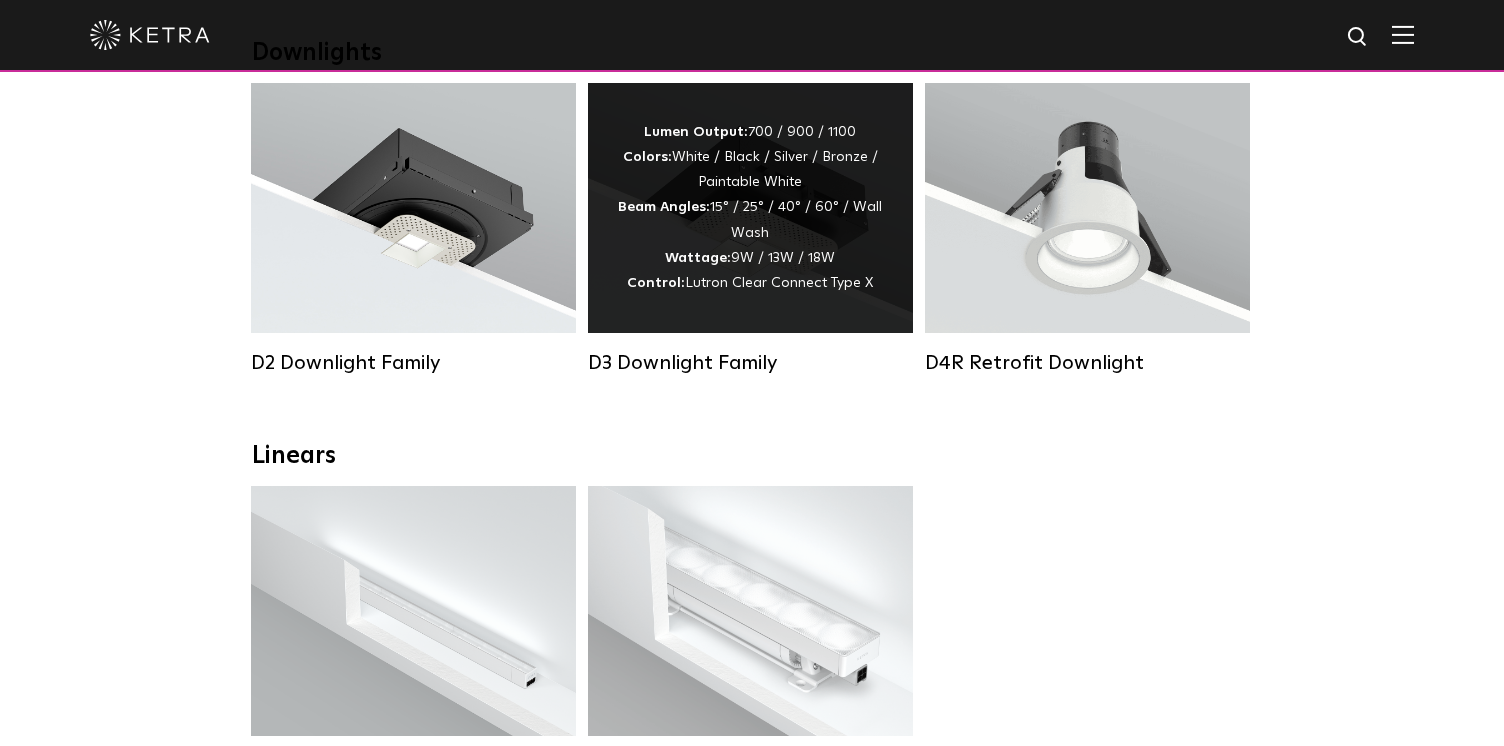 click on "Lumen Output:  700 / 900 / 1100 Colors:  White / Black / Silver / Bronze / Paintable White Beam Angles:  15° / 25° / 40° / 60° / Wall Wash Wattage:  9W / 13W / 18W Control:  Lutron Clear Connect Type X" at bounding box center [750, 208] 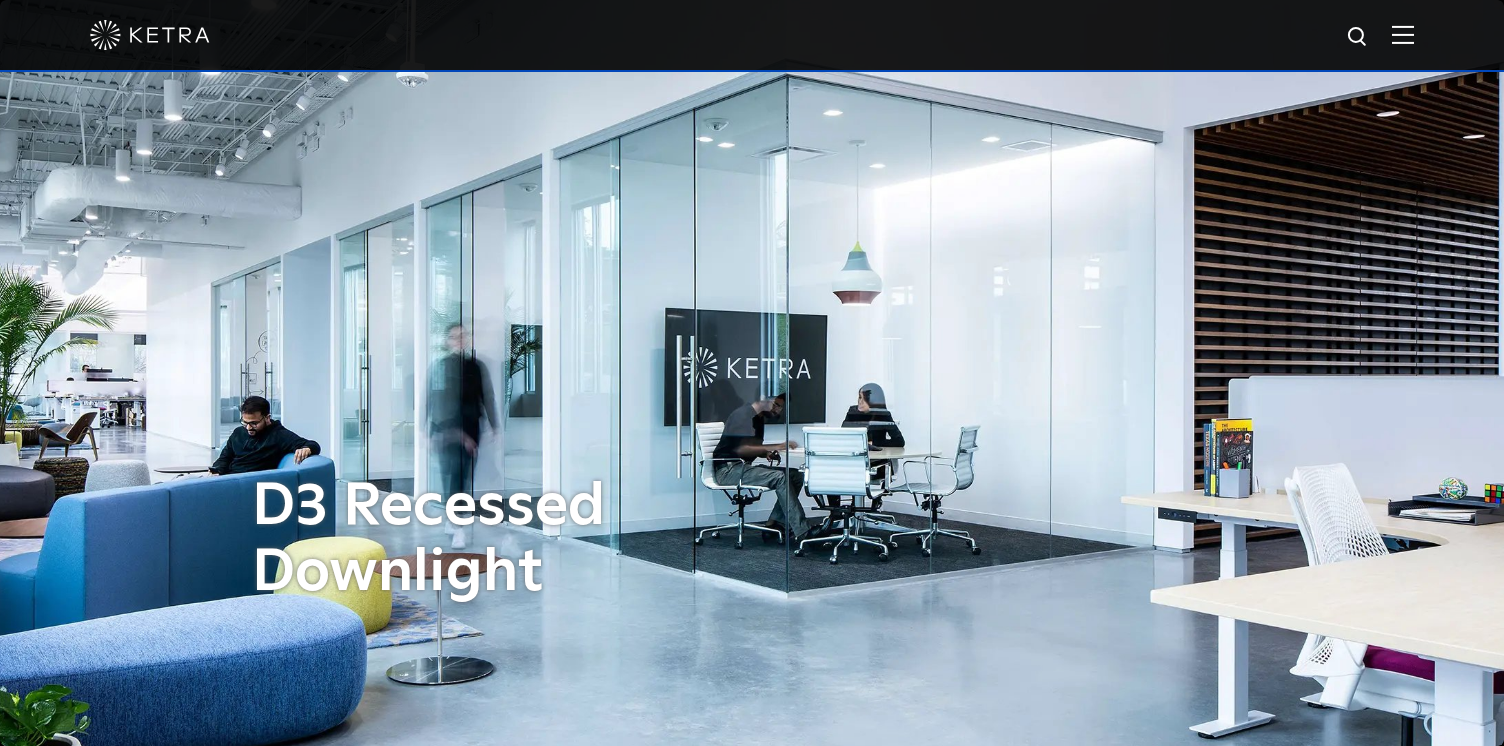 scroll, scrollTop: 0, scrollLeft: 0, axis: both 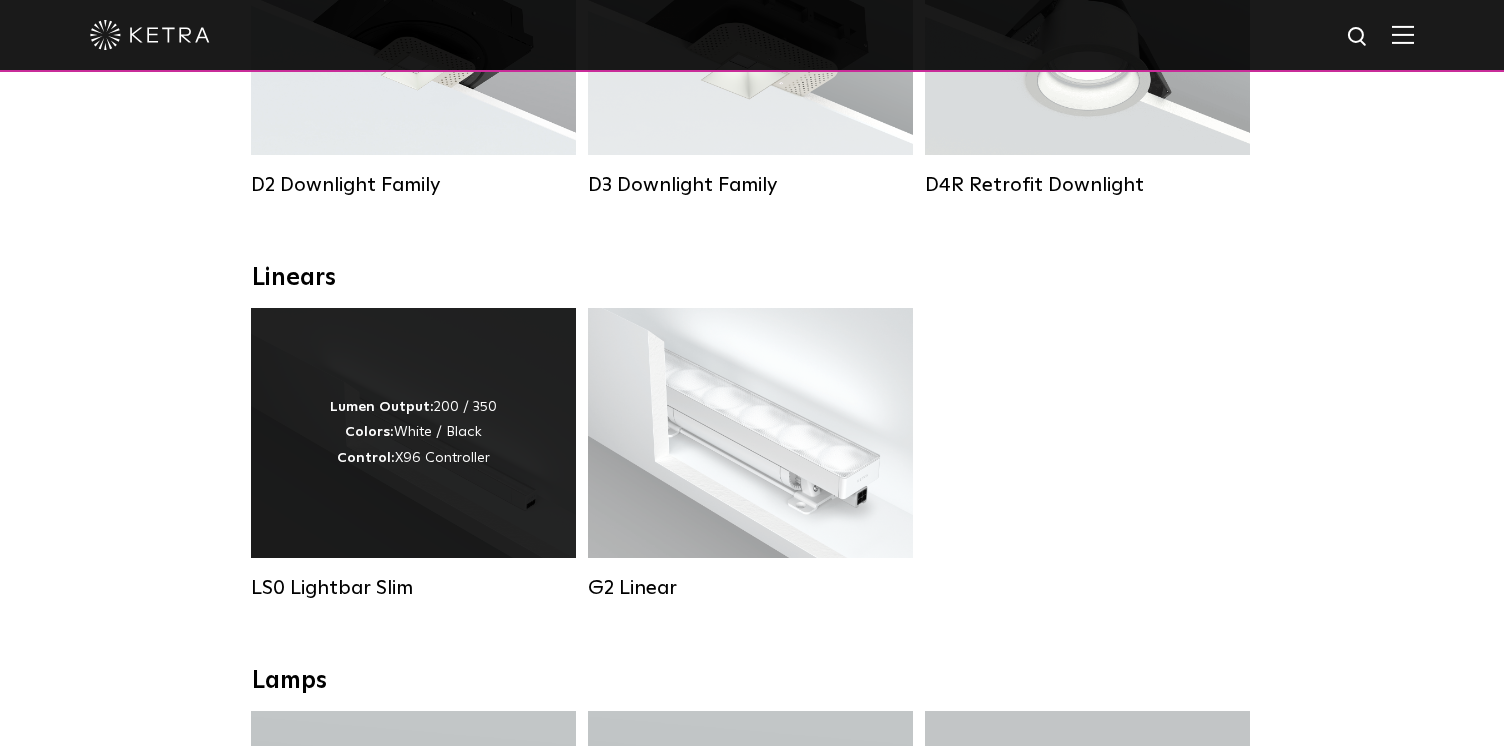 click on "Lumen Output:  200 / 350 Colors:  White / Black Control:  X96 Controller" at bounding box center [413, 433] 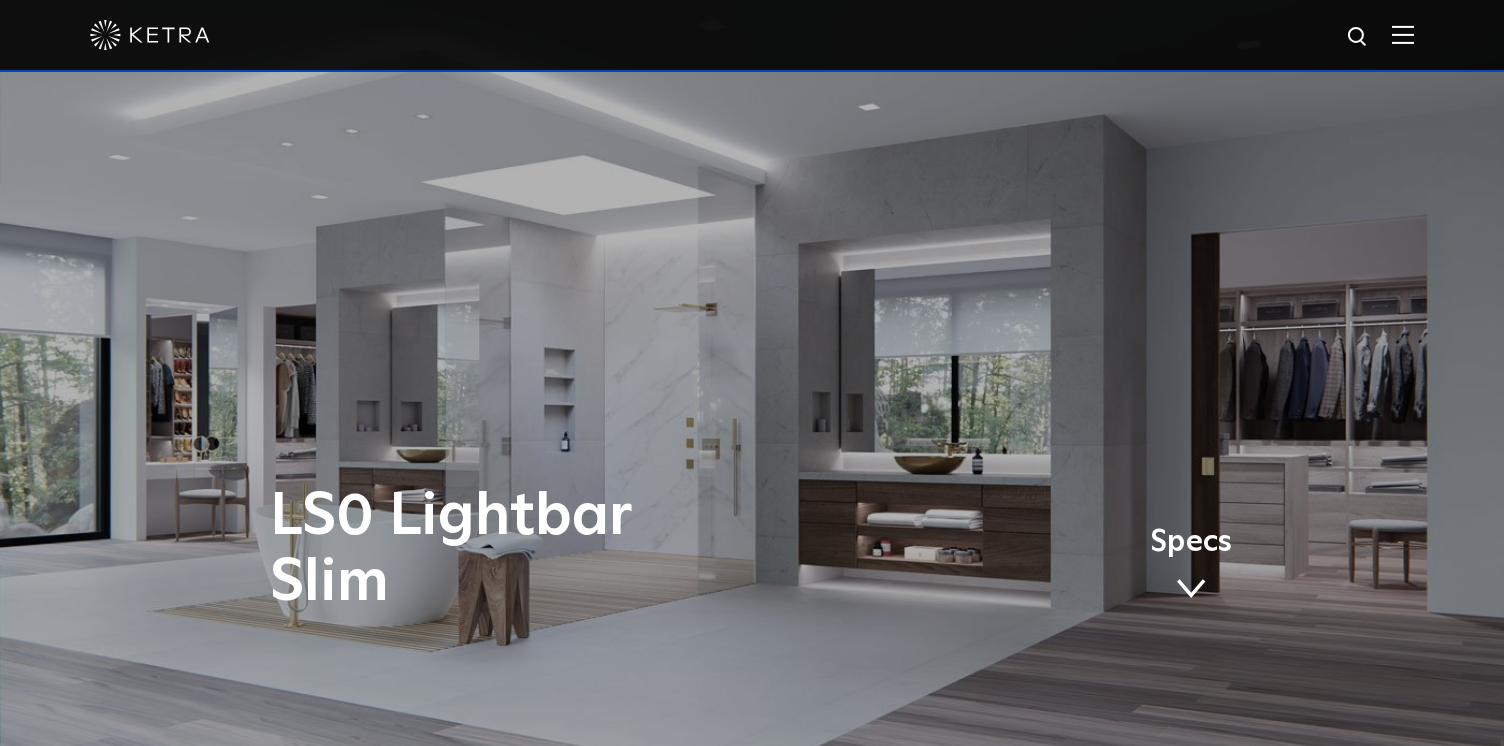 scroll, scrollTop: 0, scrollLeft: 0, axis: both 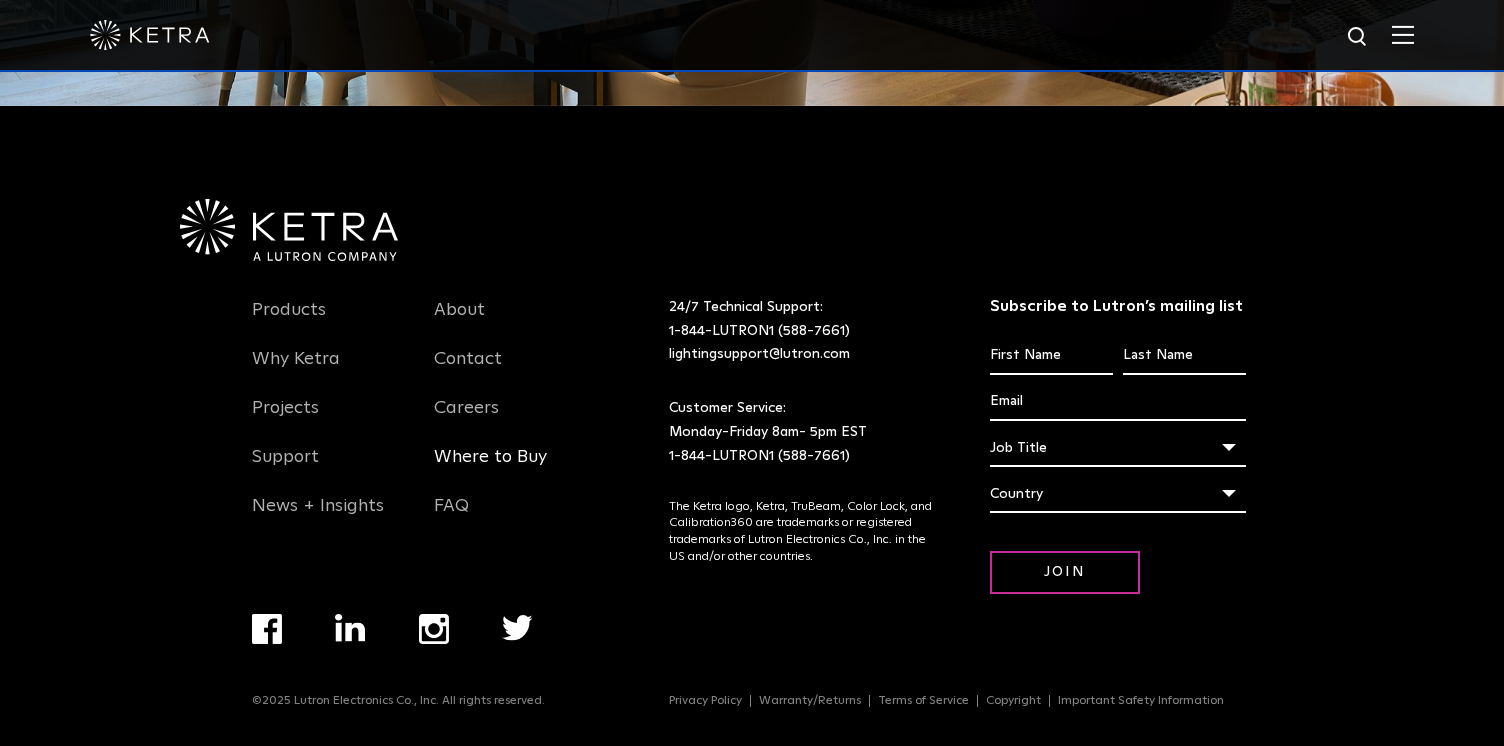 click on "Where to Buy" at bounding box center [490, 469] 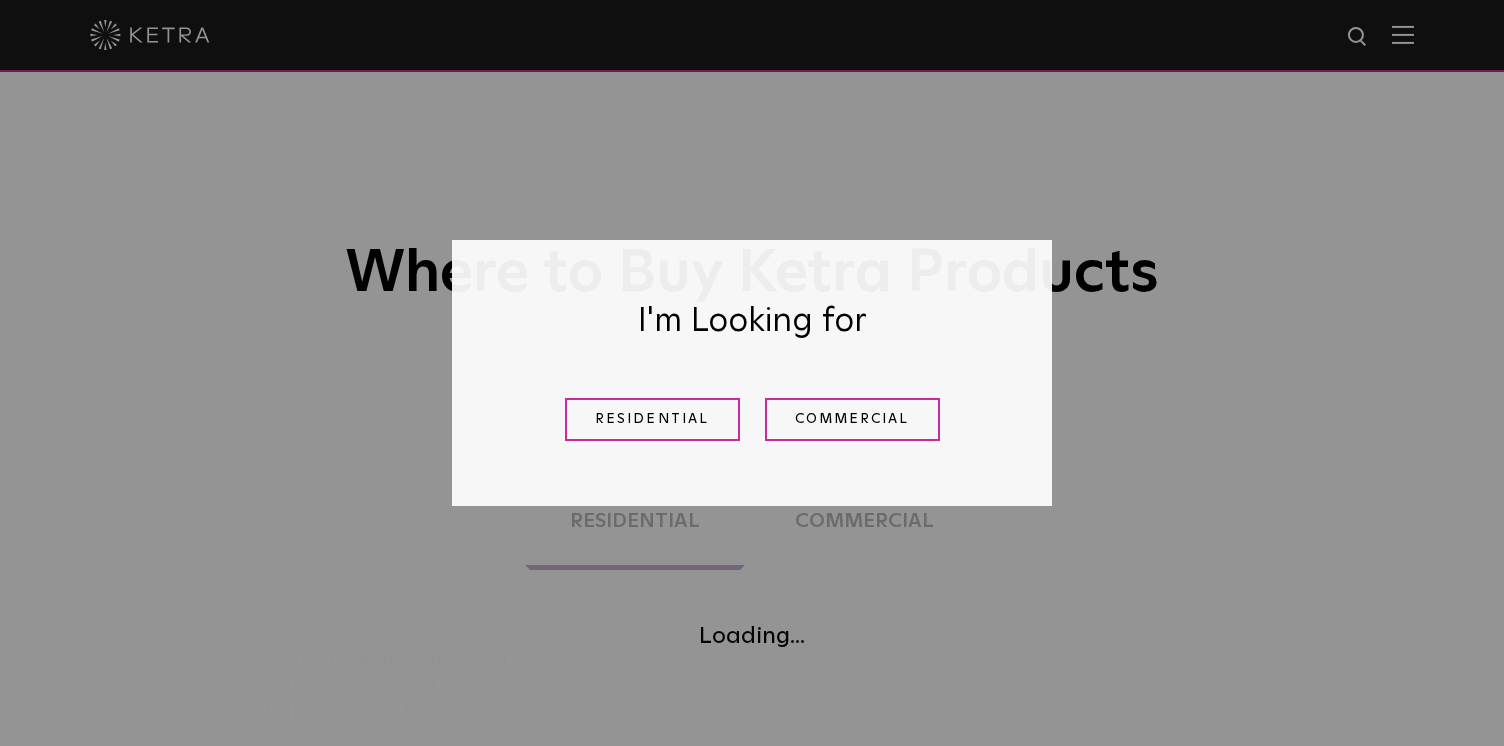 scroll, scrollTop: 0, scrollLeft: 0, axis: both 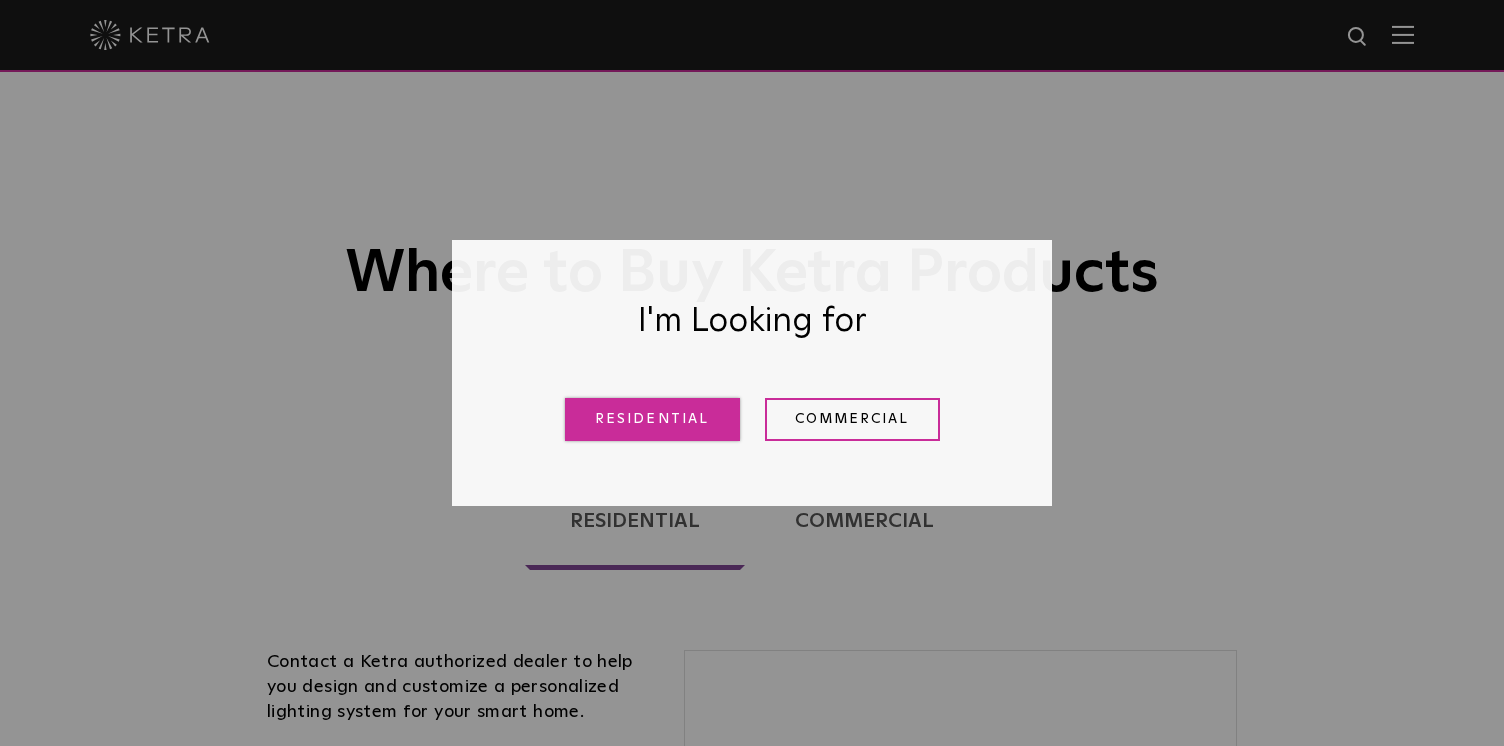 click on "Residential" at bounding box center [652, 419] 